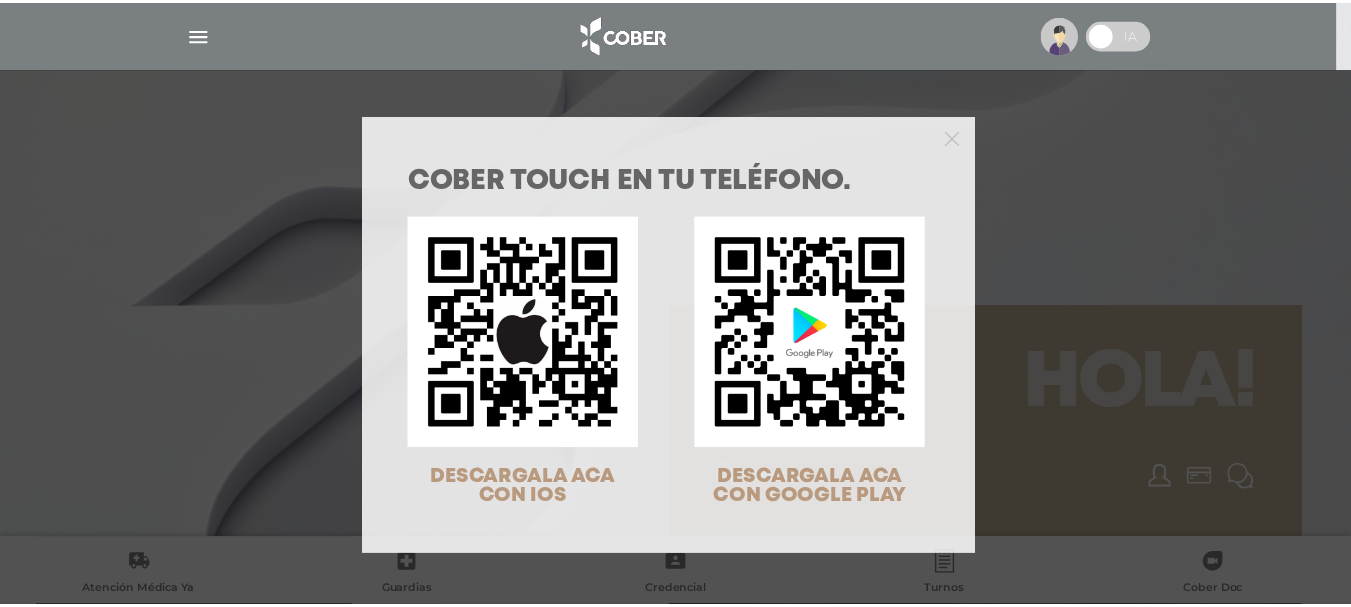 scroll, scrollTop: 0, scrollLeft: 0, axis: both 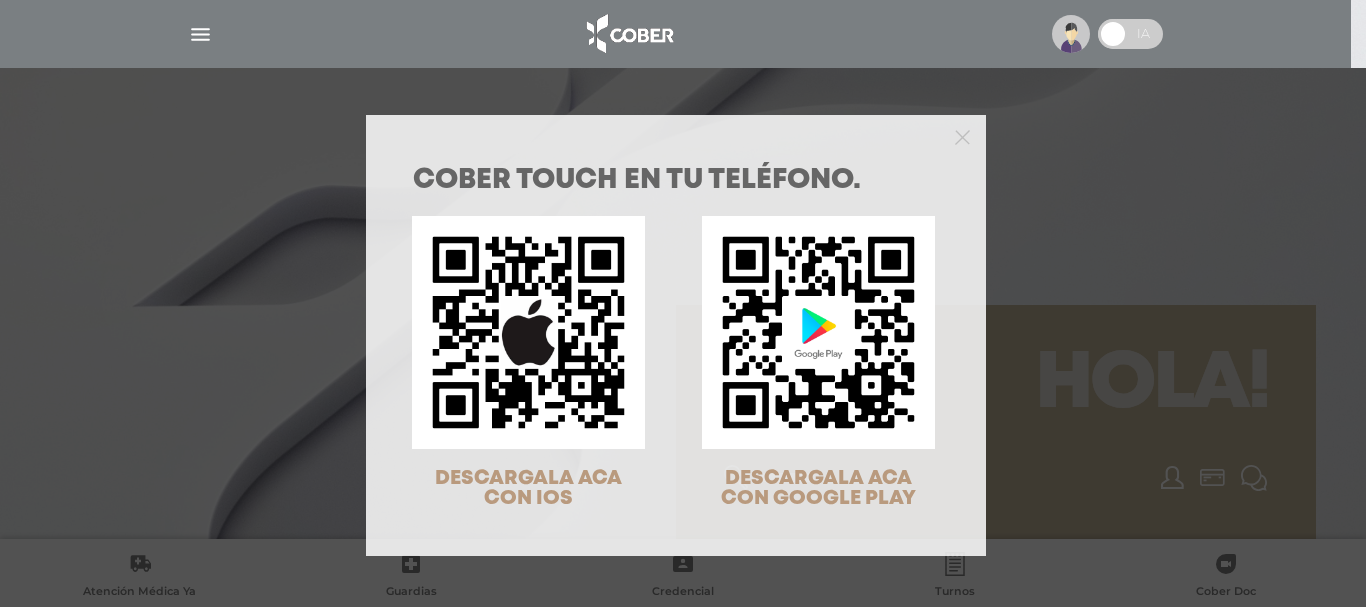 click on "COBER TOUCH en tu teléfono.
DESCARGALA ACA CON IOS
DESCARGALA ACA CON GOOGLE PLAY" at bounding box center [683, 303] 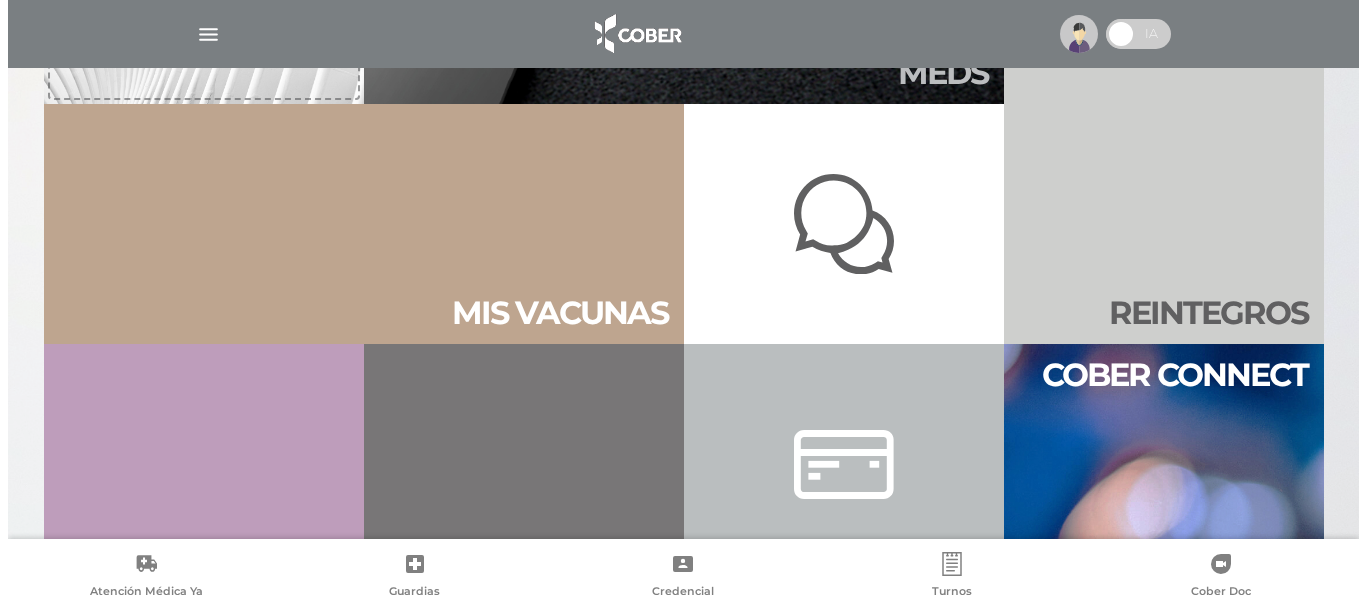 scroll, scrollTop: 920, scrollLeft: 0, axis: vertical 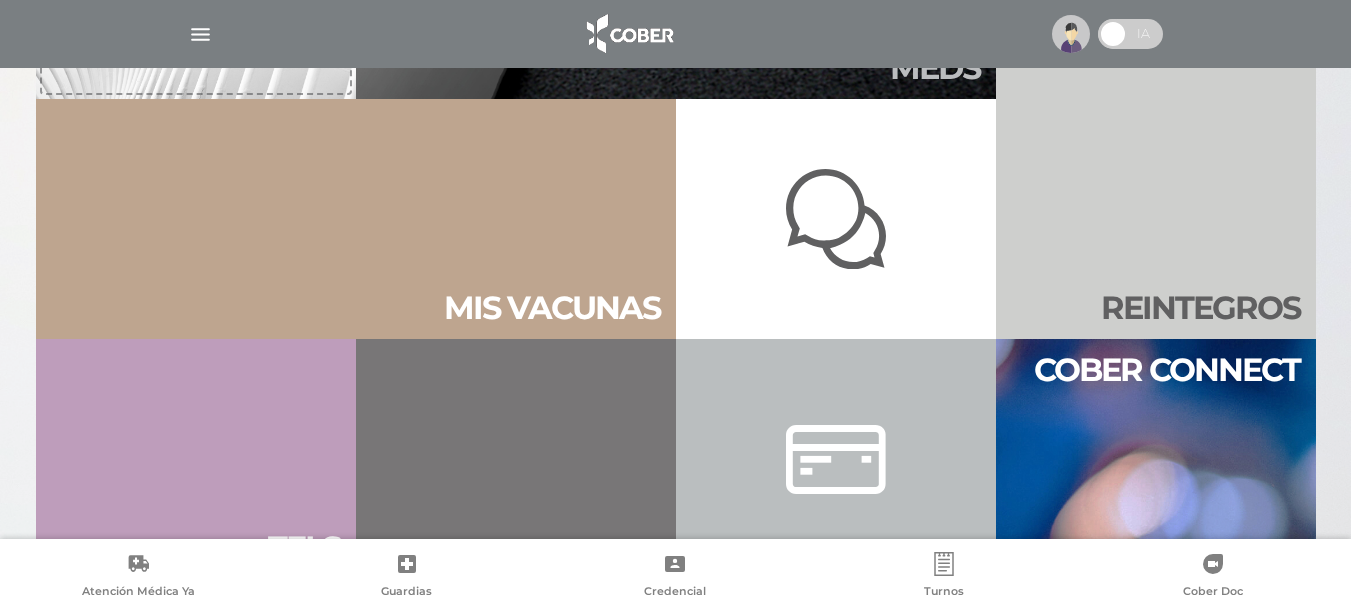 click 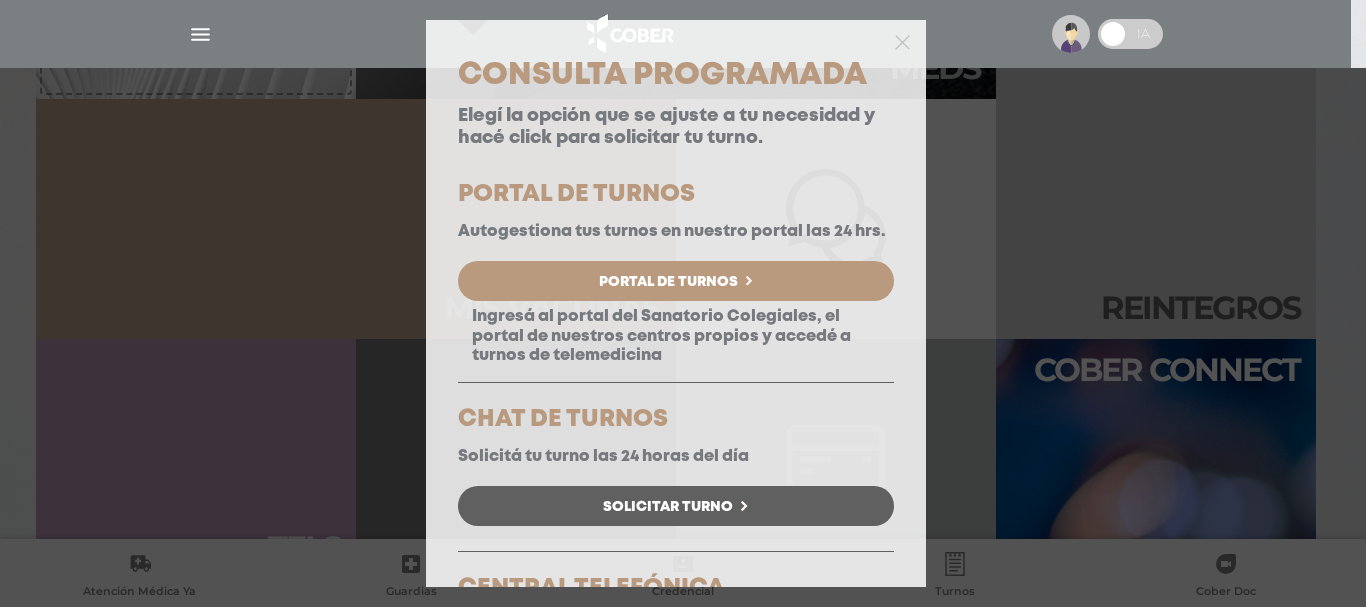 click on "Portal de Turnos" at bounding box center (668, 282) 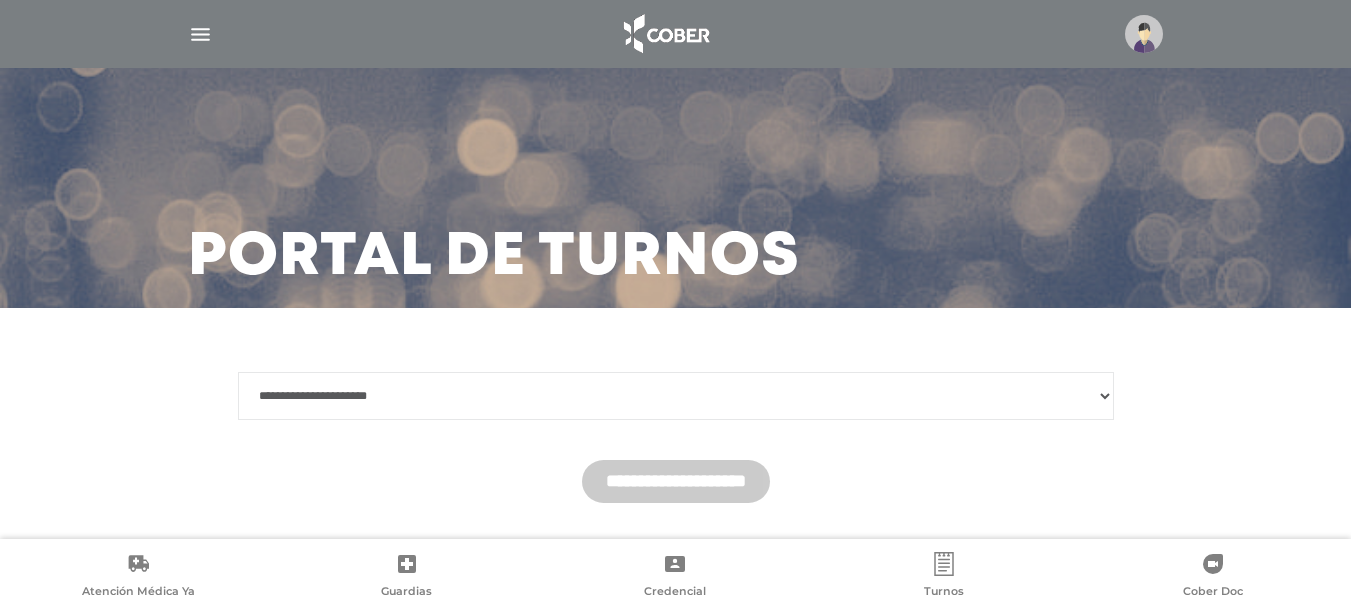 scroll, scrollTop: 0, scrollLeft: 0, axis: both 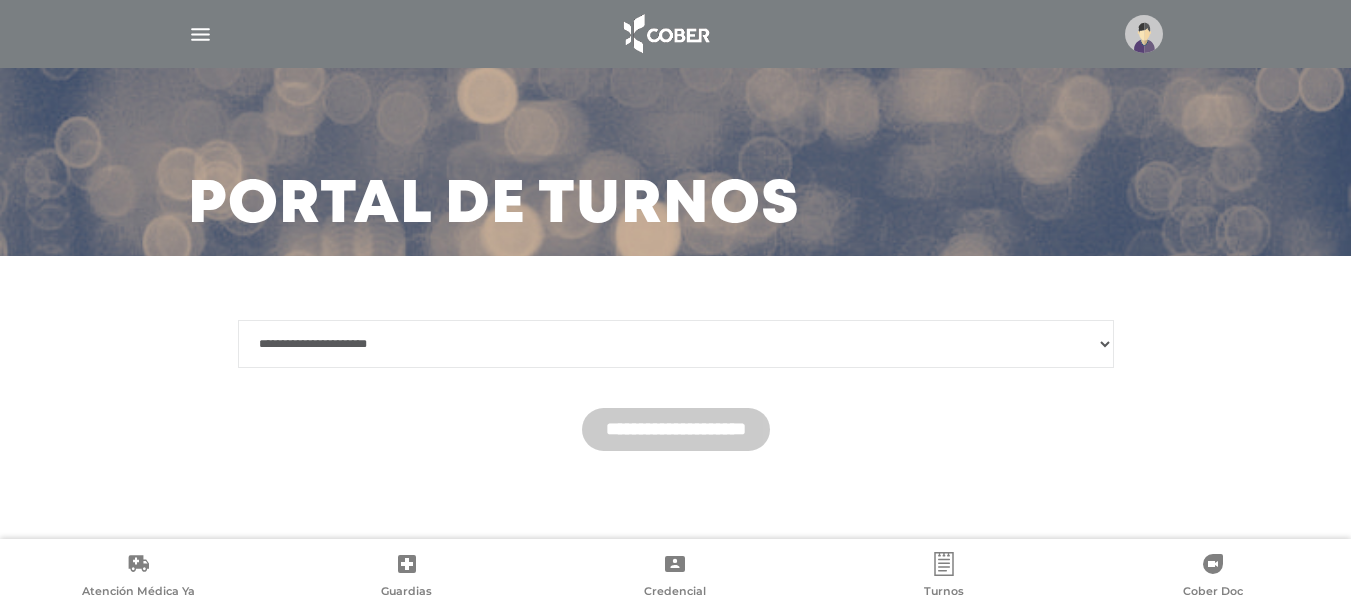 click on "**********" at bounding box center (676, 344) 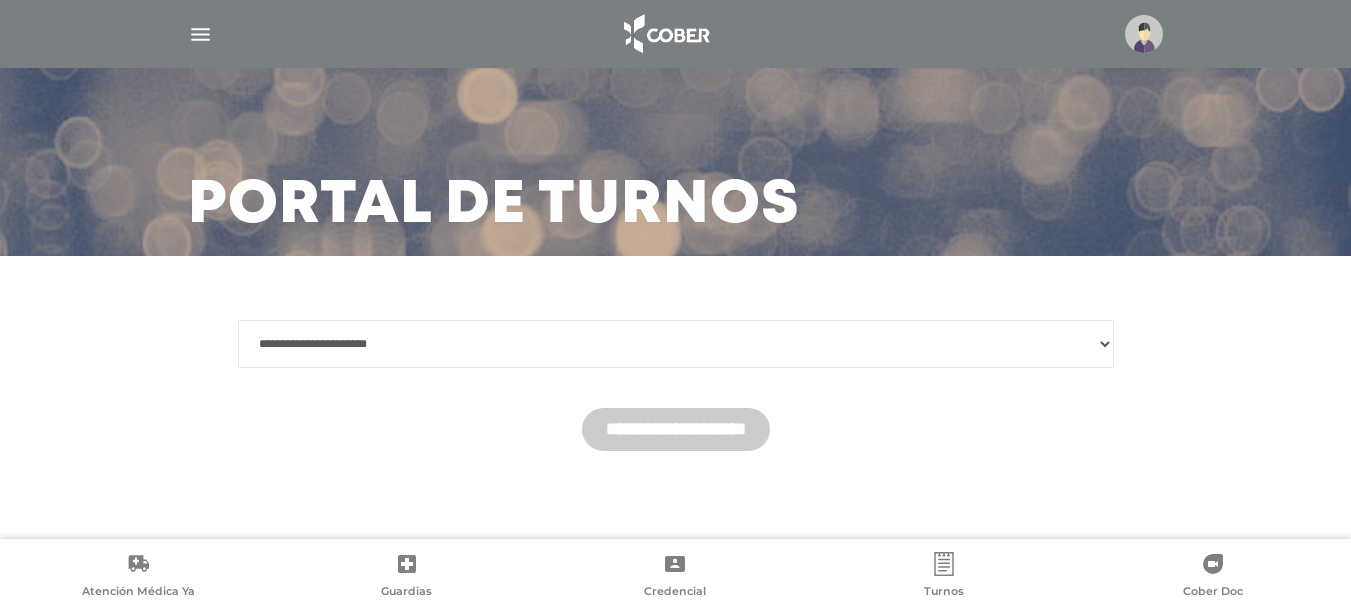 select on "*******" 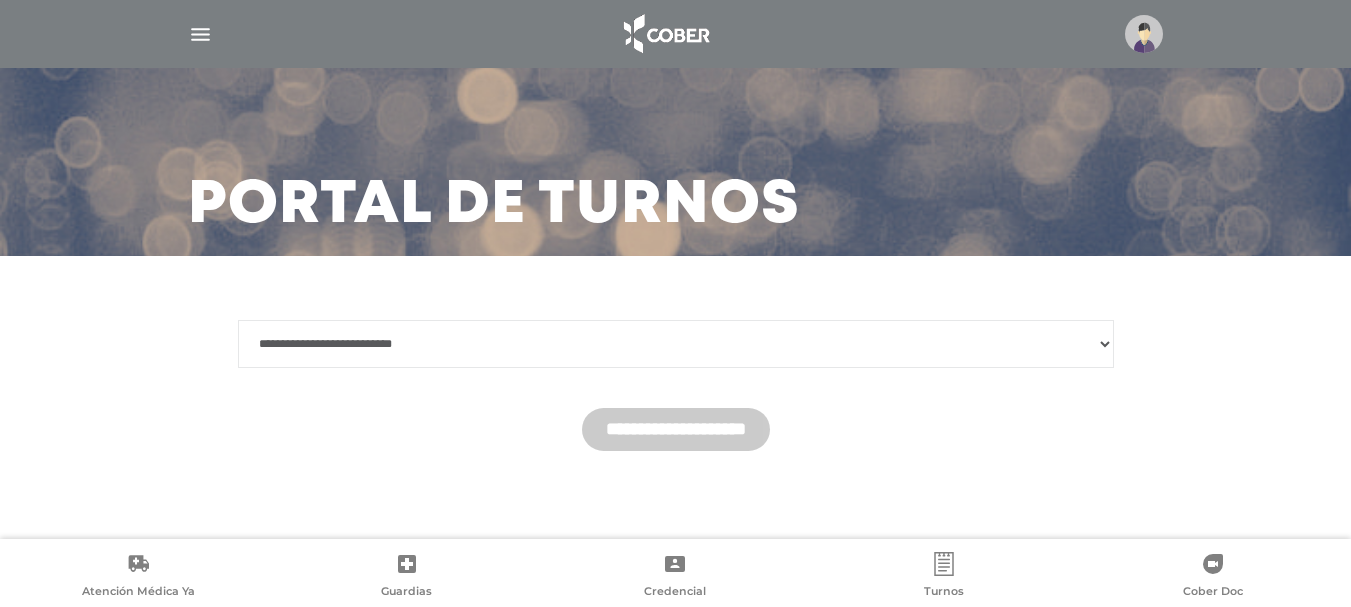 click on "**********" at bounding box center [676, 344] 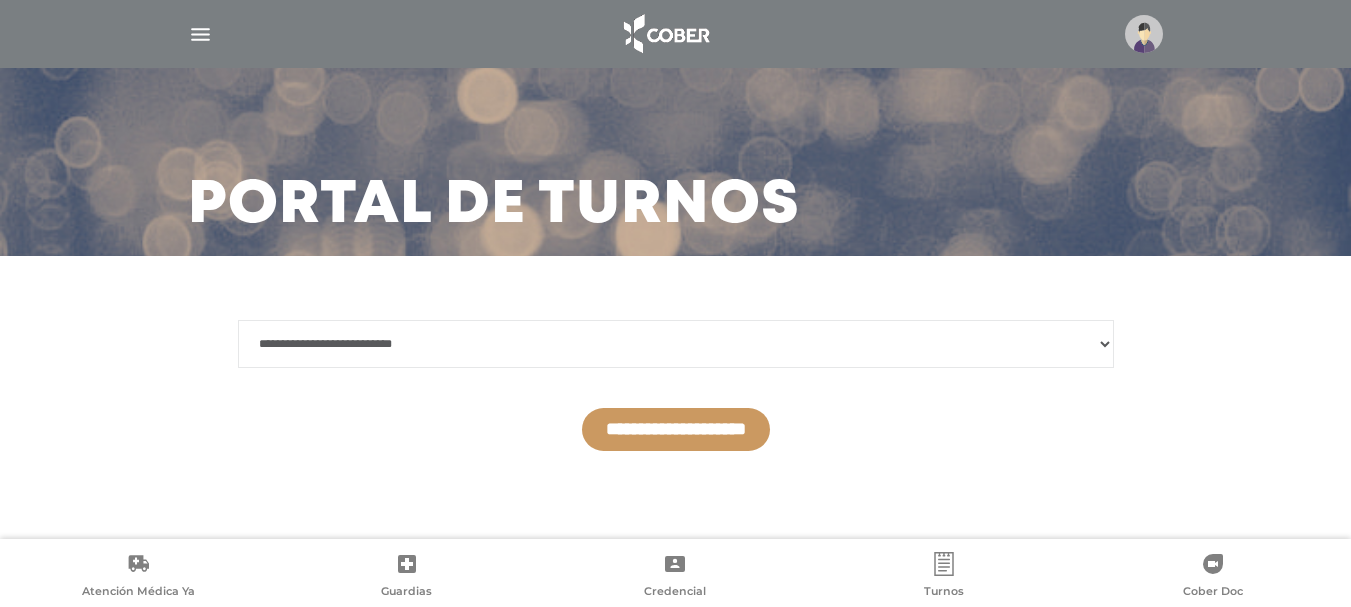 click on "**********" at bounding box center (676, 429) 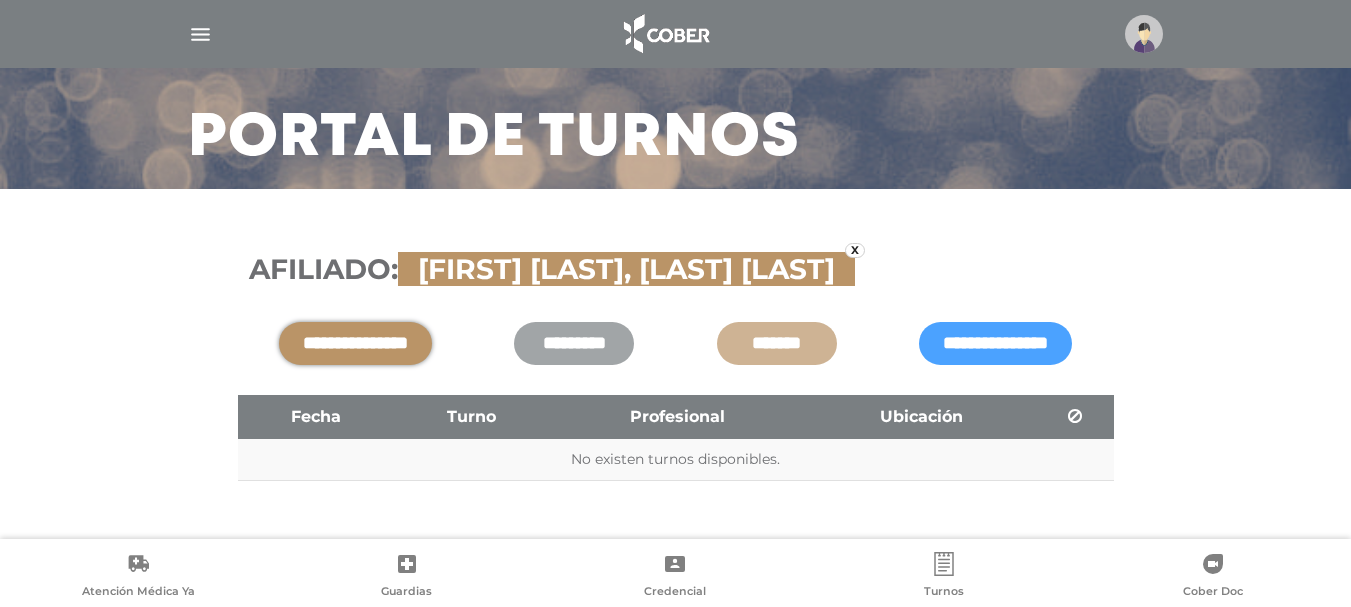 scroll, scrollTop: 149, scrollLeft: 0, axis: vertical 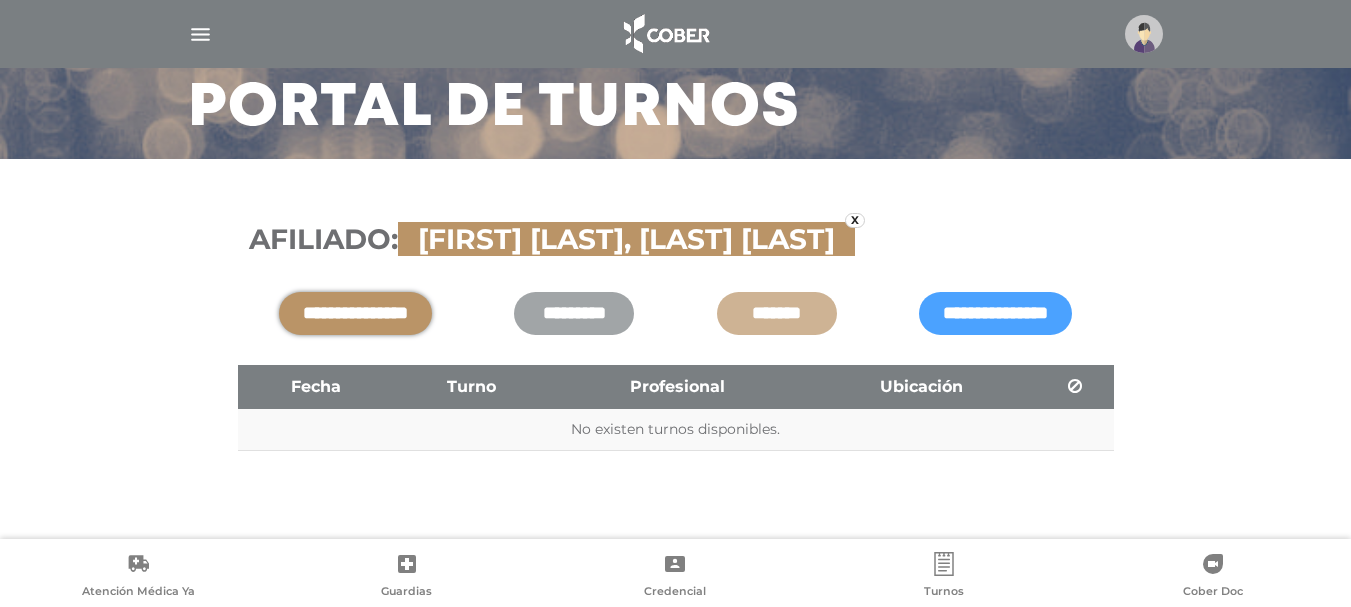 click on "**********" at bounding box center [355, 313] 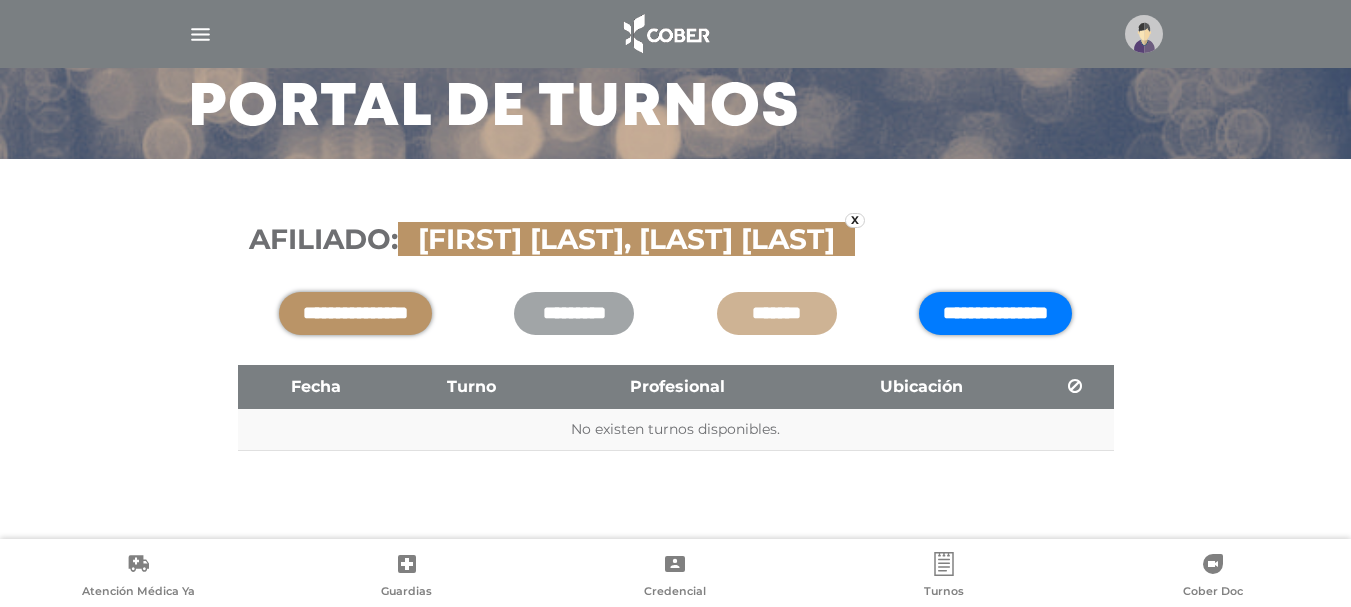click on "**********" at bounding box center [995, 313] 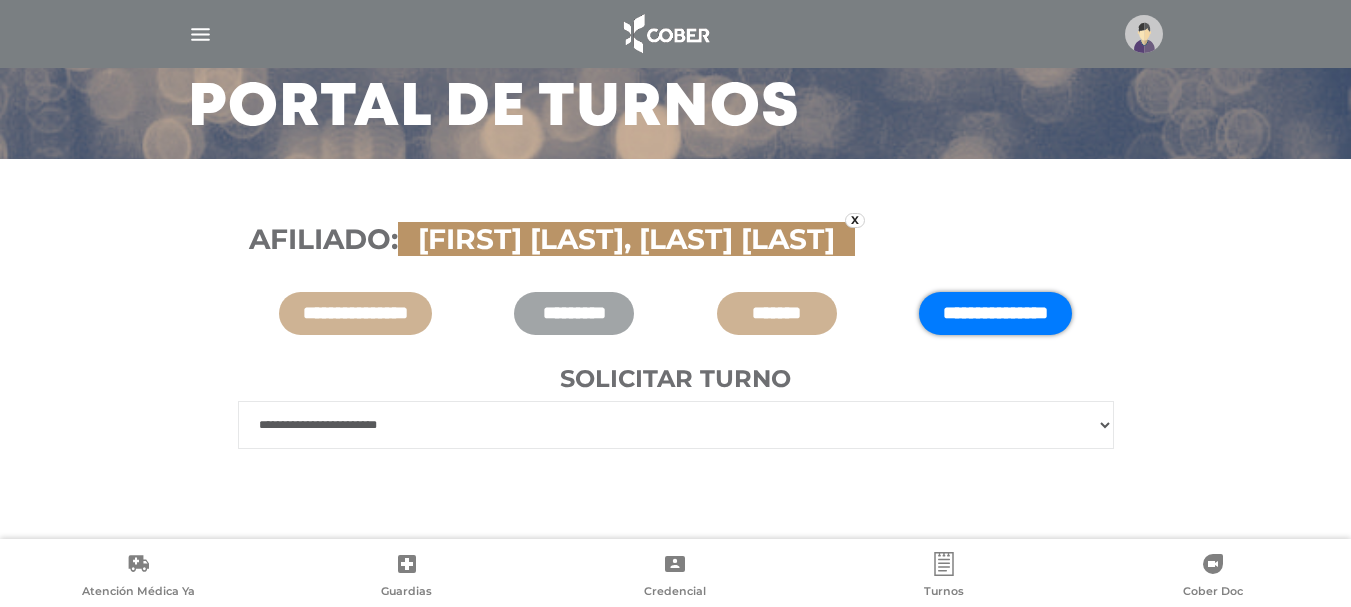 click on "**********" at bounding box center [676, 425] 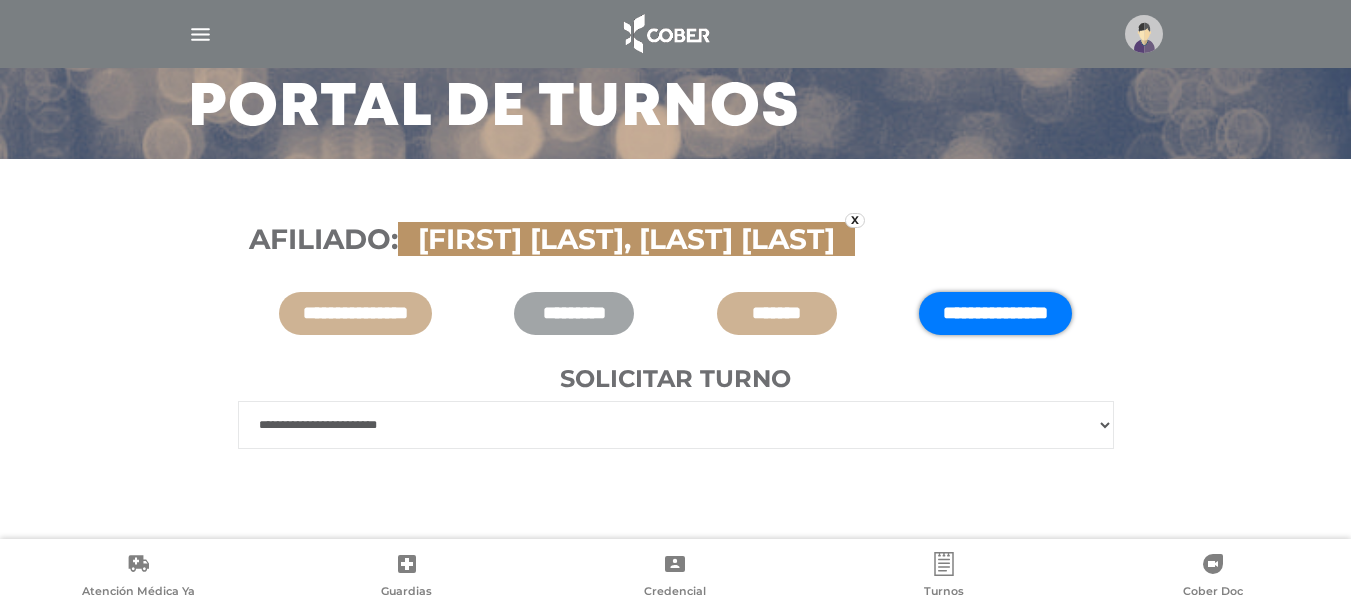 select on "******" 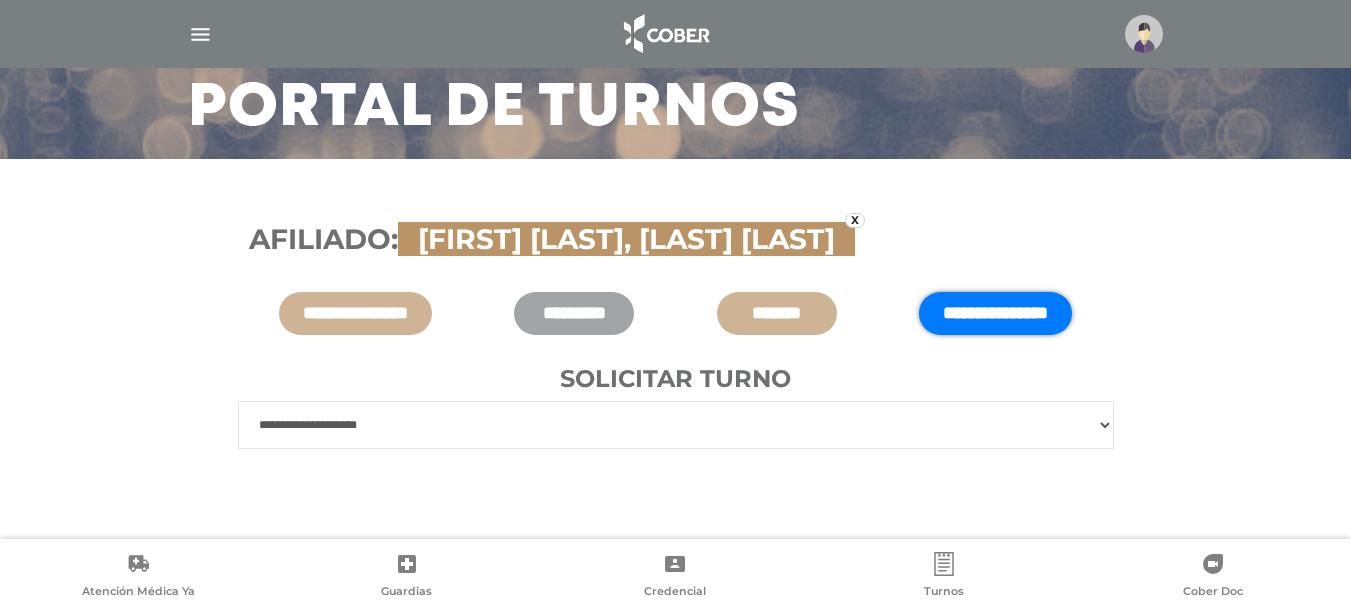 click on "**********" at bounding box center [676, 425] 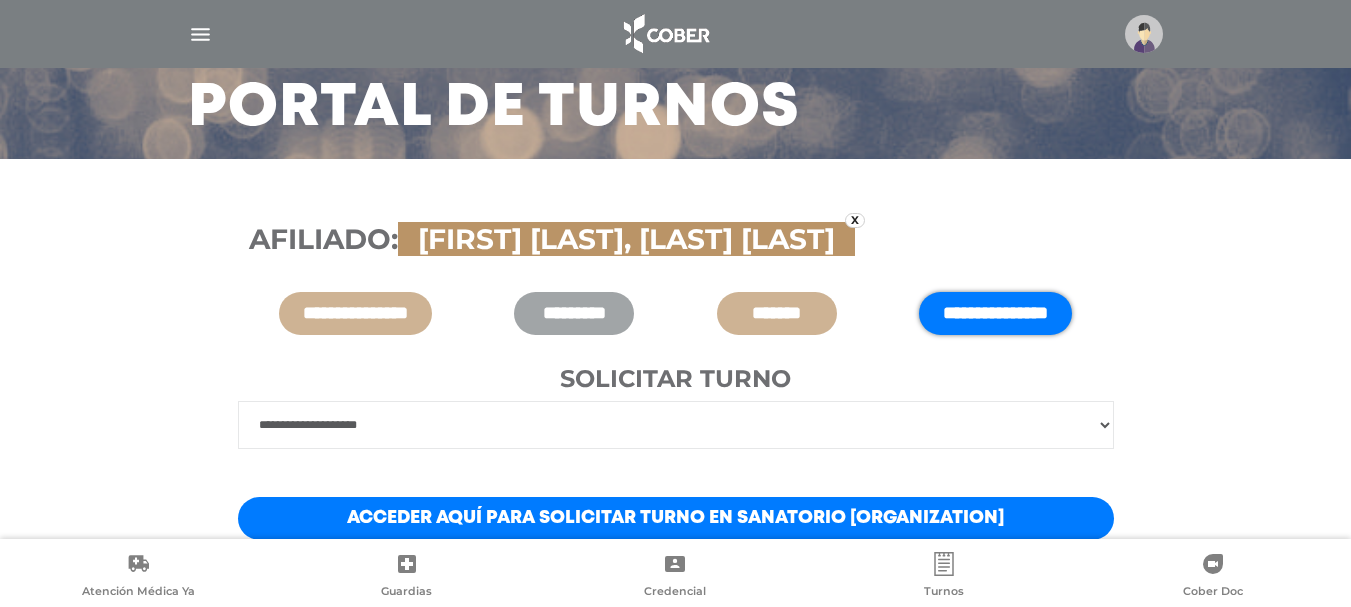 scroll, scrollTop: 238, scrollLeft: 0, axis: vertical 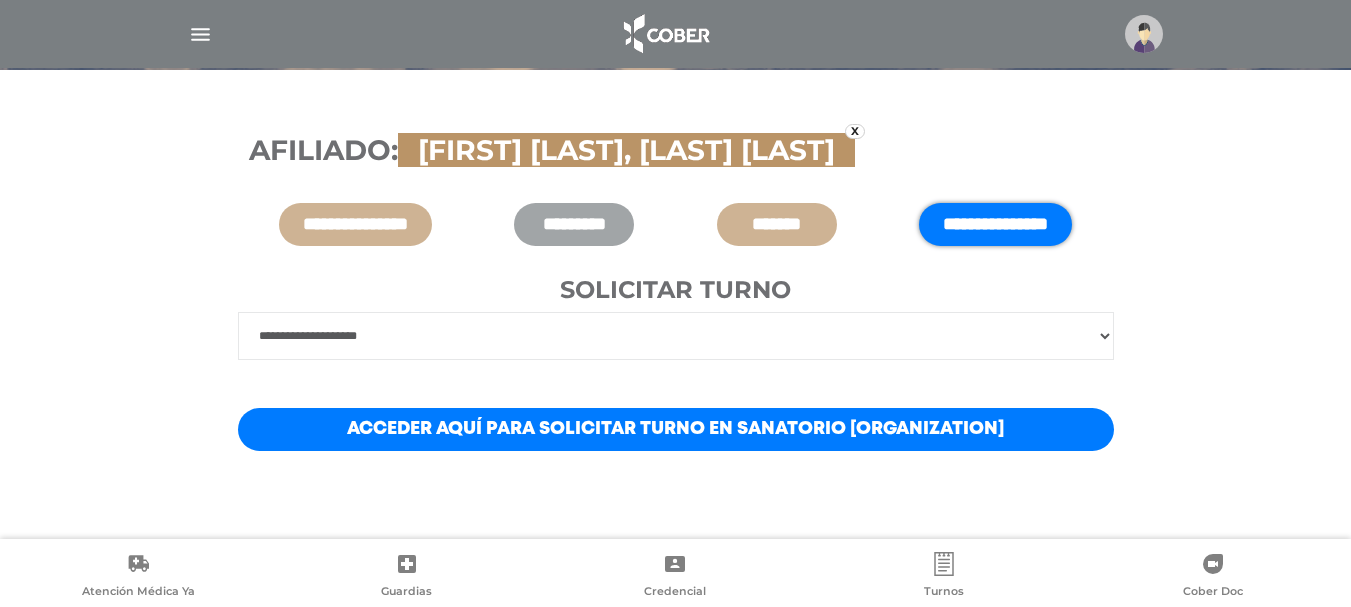 click on "Acceder aquí para solicitar turno en Sanatorio Coleciales" at bounding box center (676, 429) 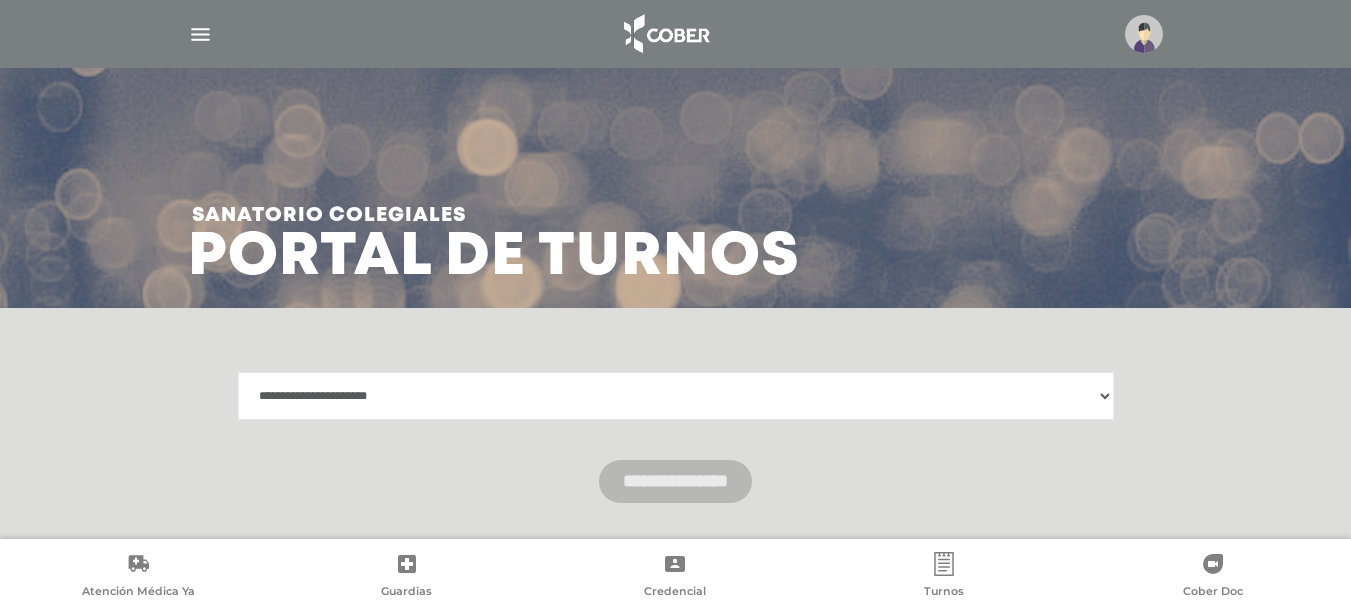 scroll, scrollTop: 0, scrollLeft: 0, axis: both 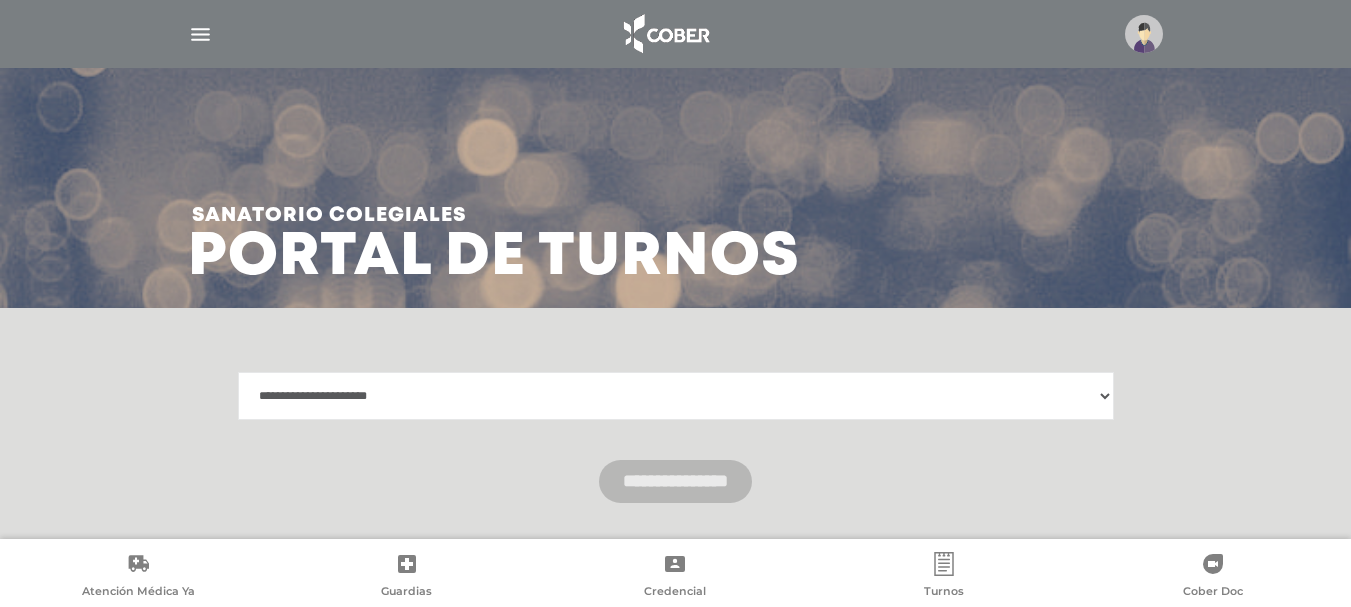 select on "**********" 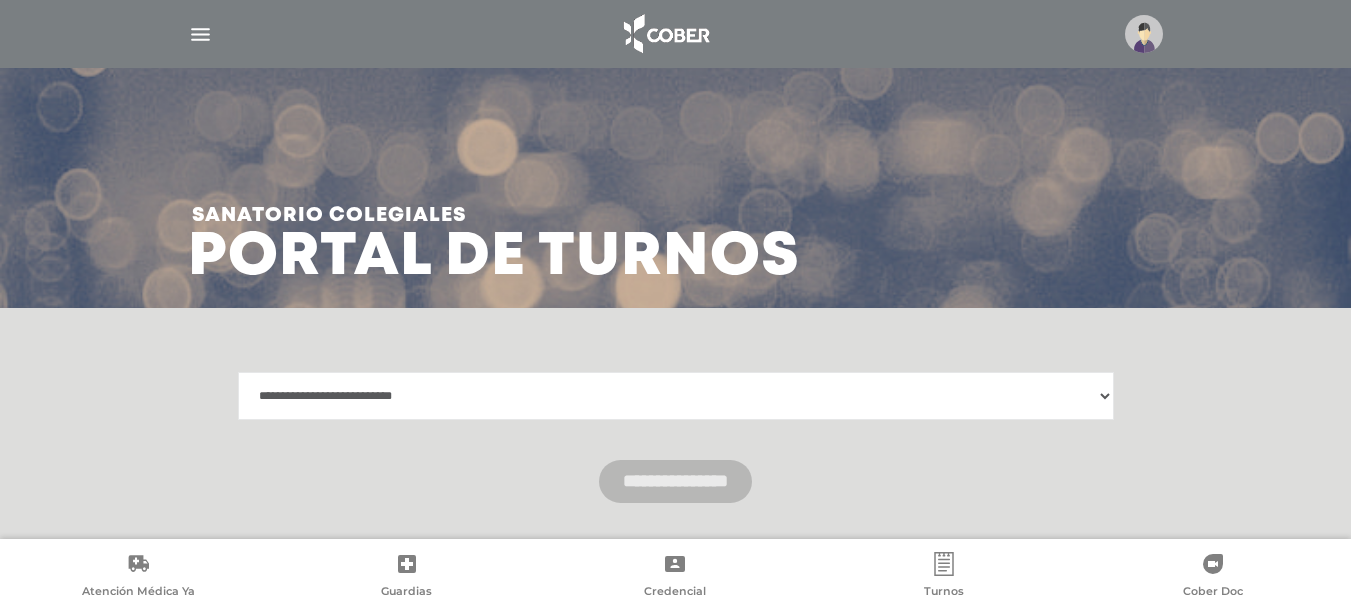 click on "**********" at bounding box center (676, 396) 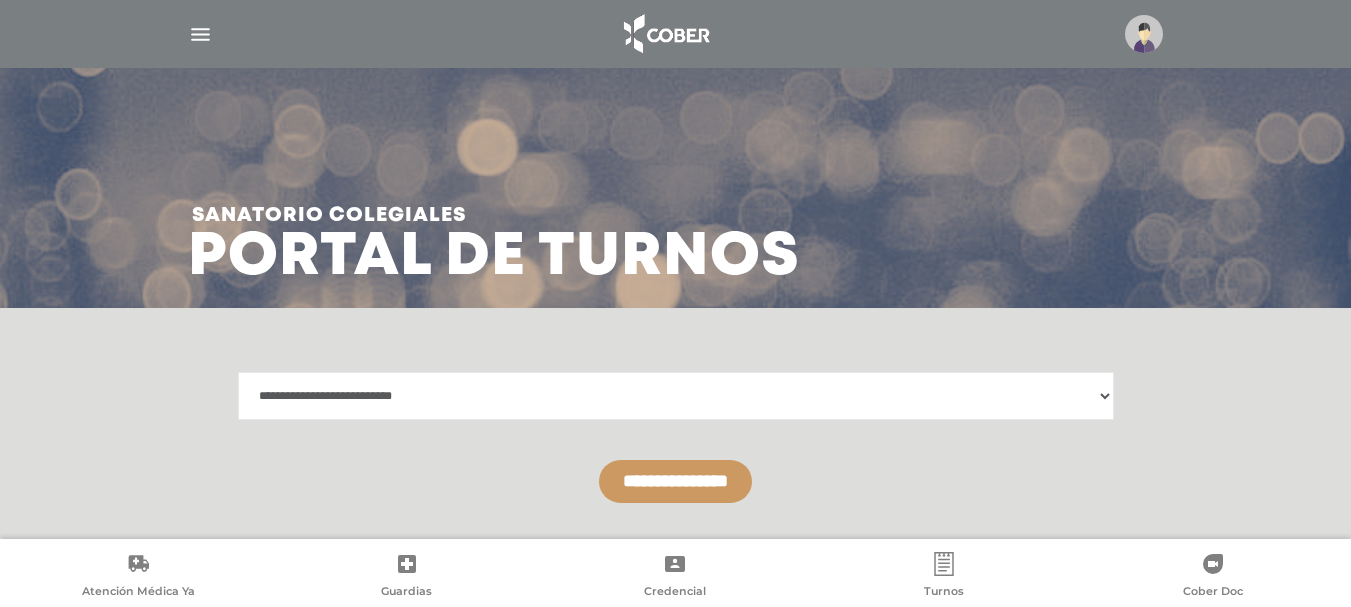 click on "**********" at bounding box center [675, 481] 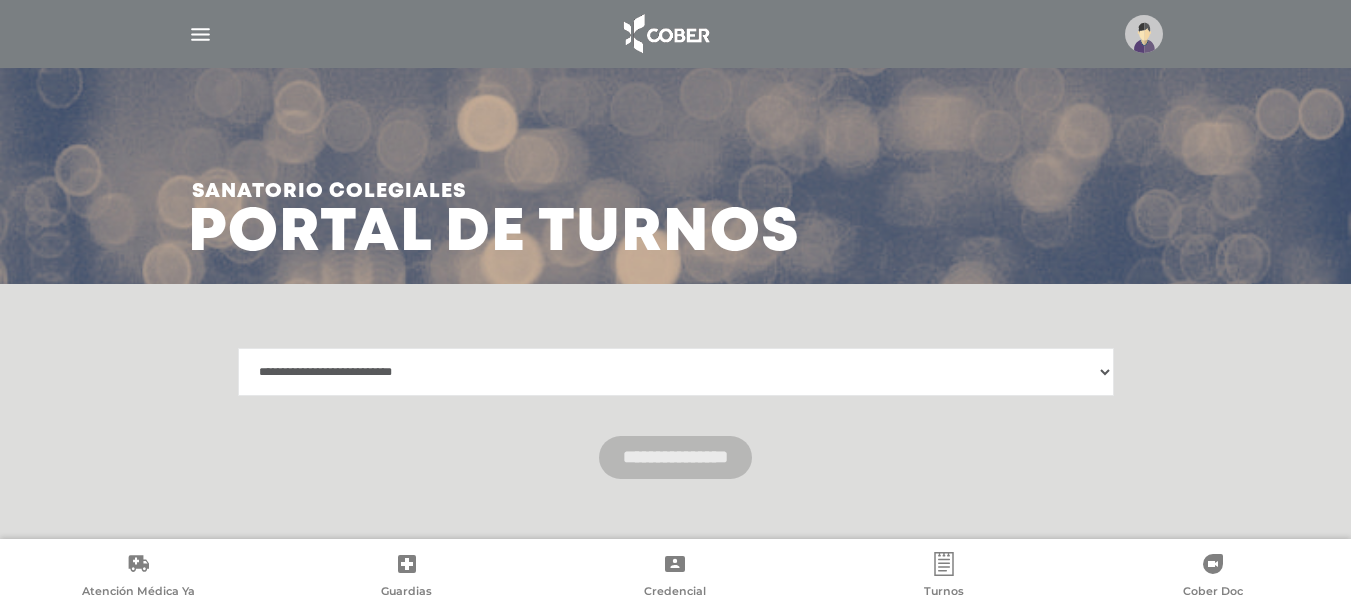 scroll, scrollTop: 52, scrollLeft: 0, axis: vertical 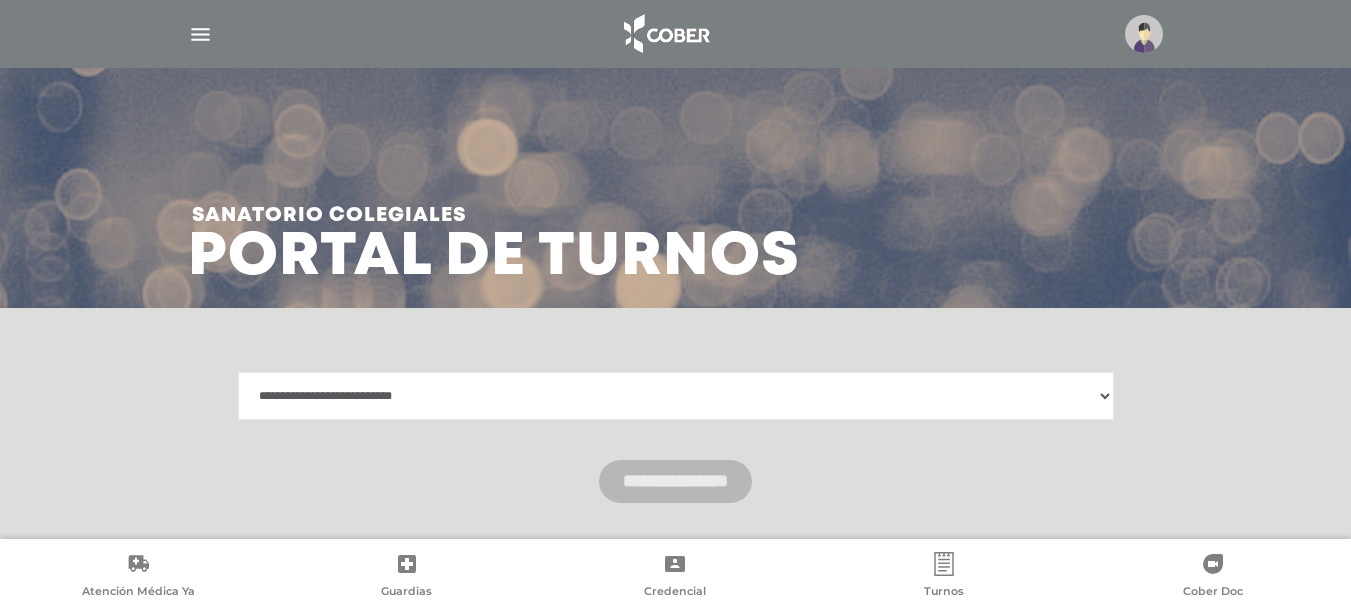 click at bounding box center (200, 34) 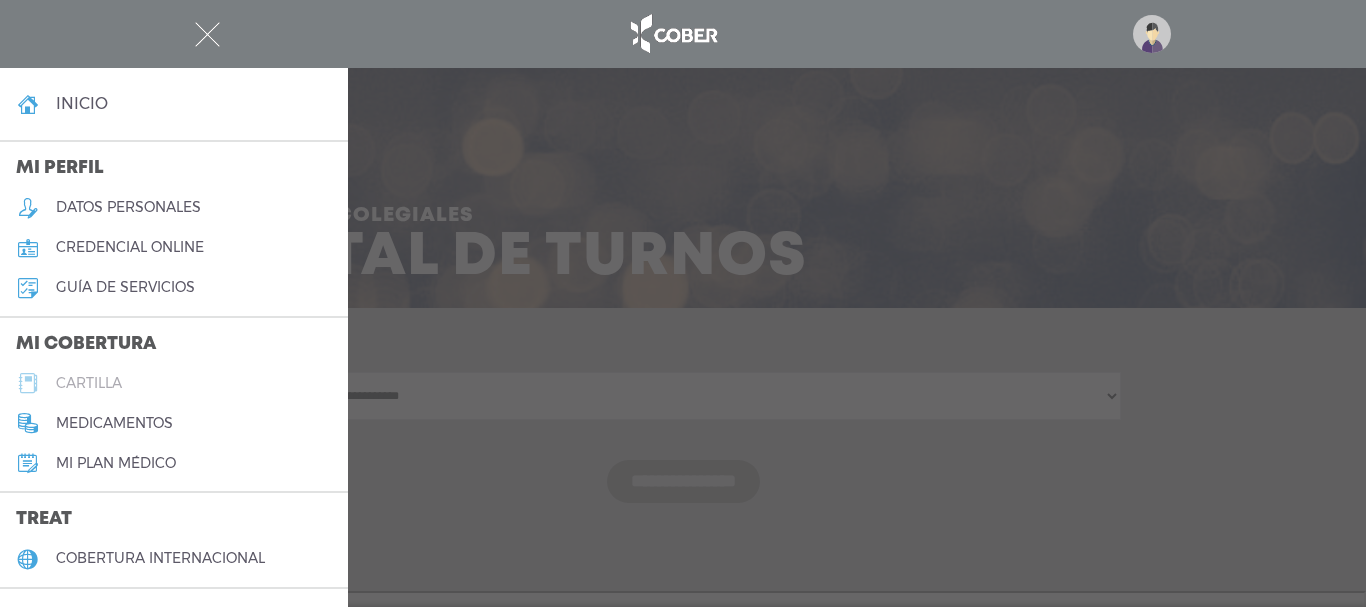 click on "cartilla" at bounding box center (89, 383) 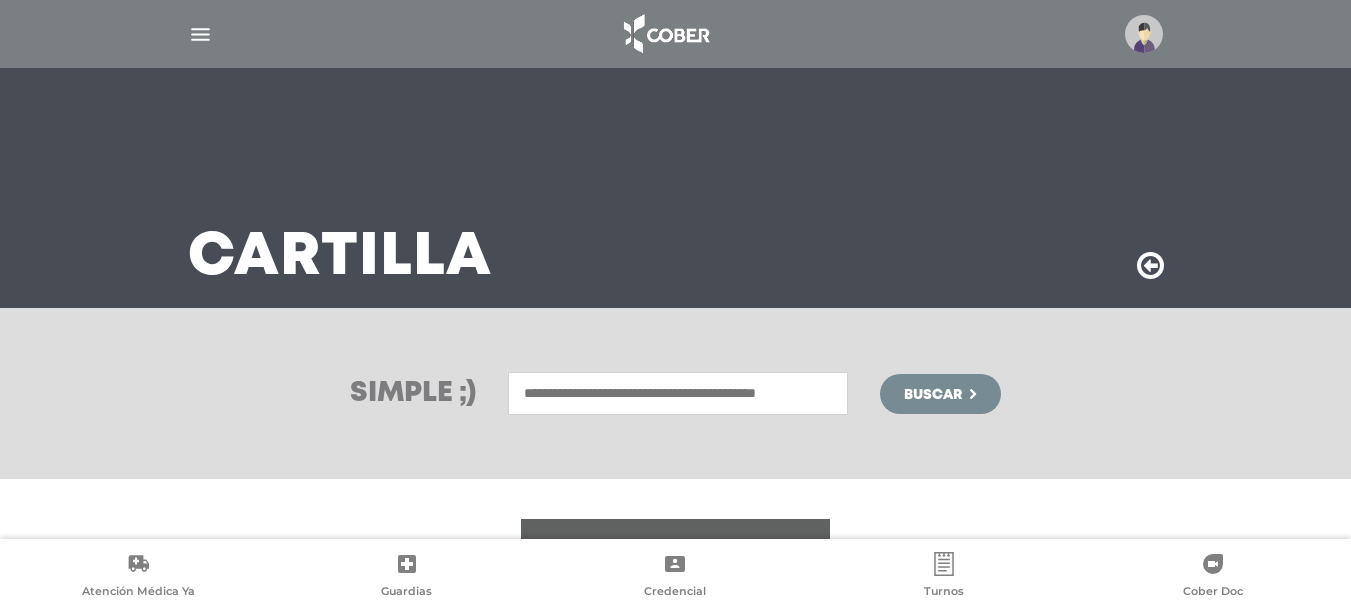 scroll, scrollTop: 0, scrollLeft: 0, axis: both 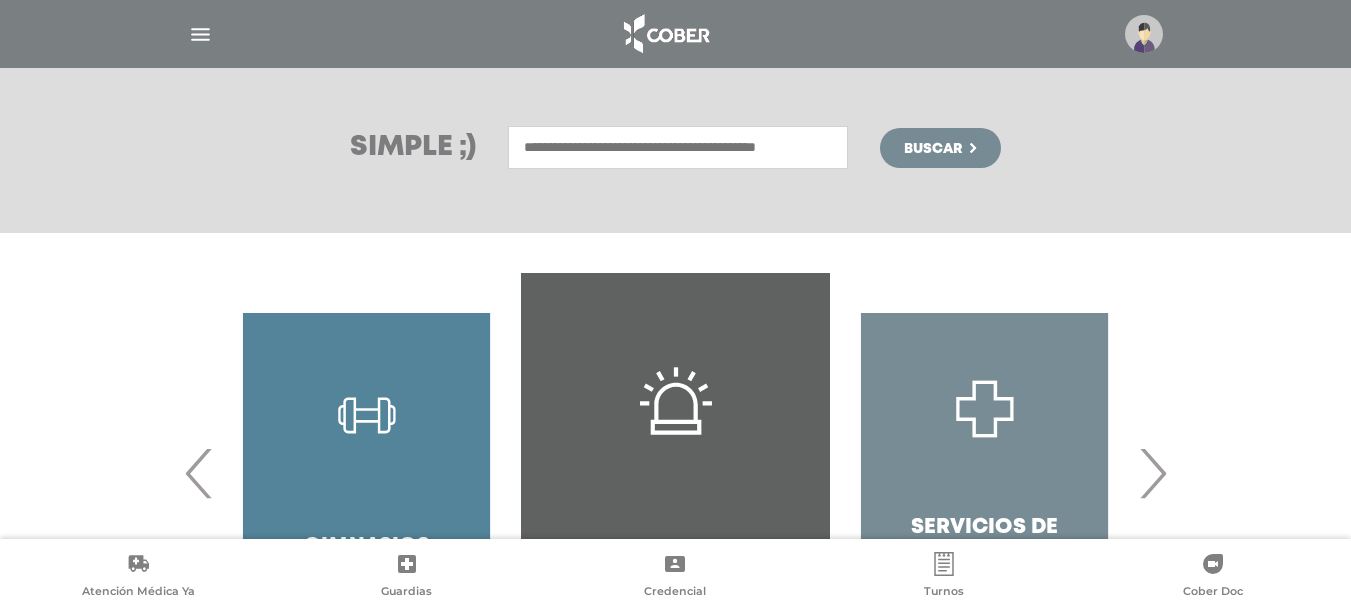 click at bounding box center [678, 147] 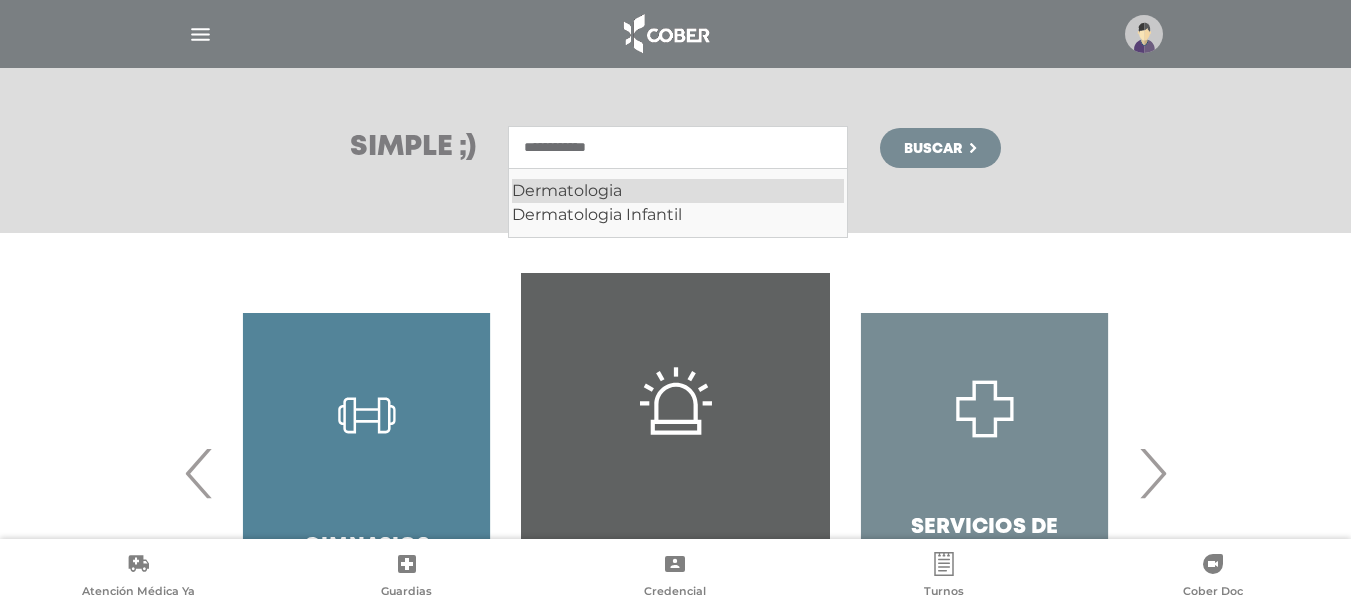 click on "Dermatologia" at bounding box center [678, 191] 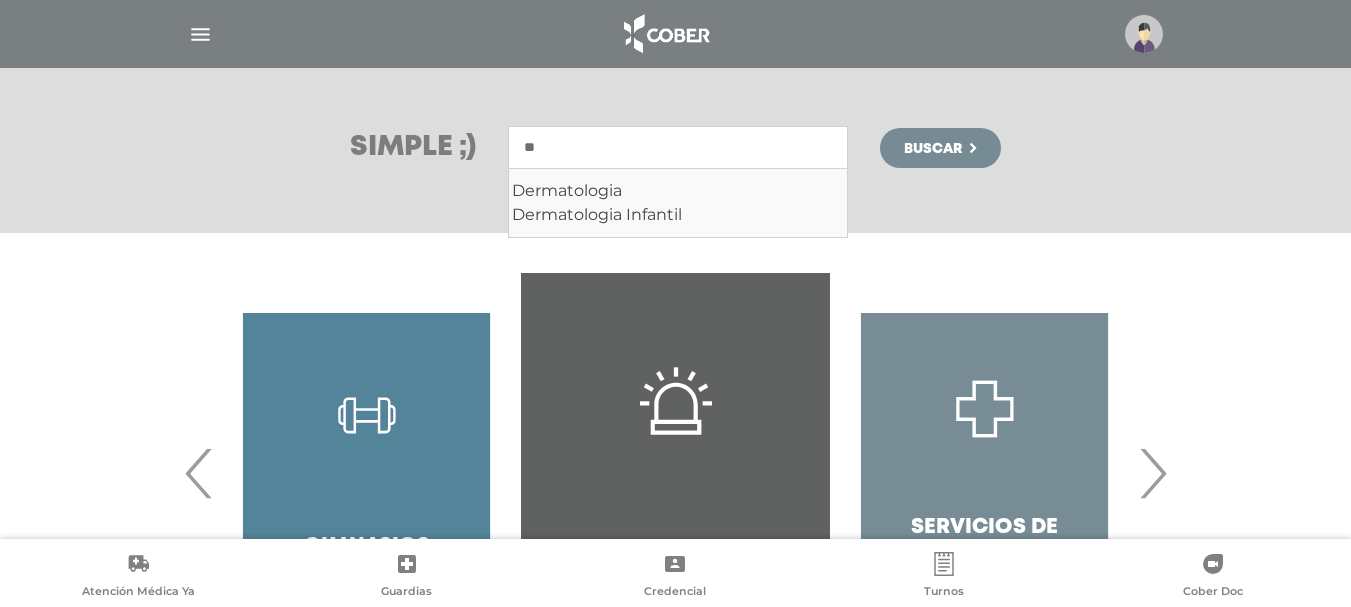 type on "*" 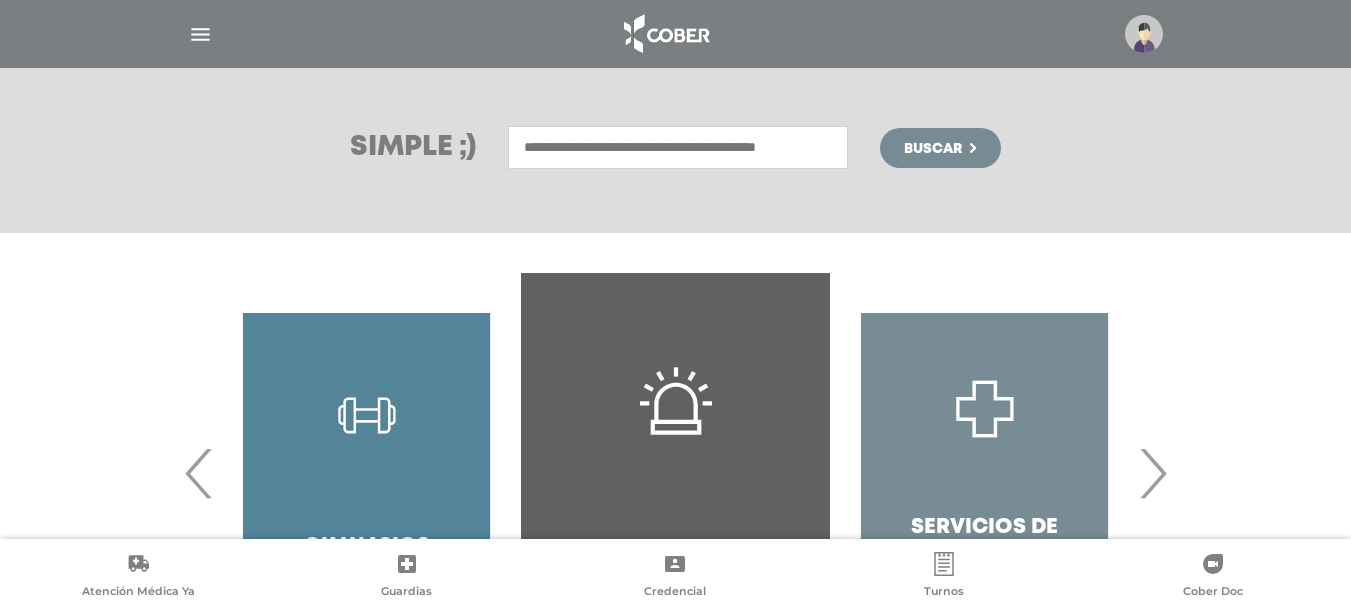click at bounding box center (678, 147) 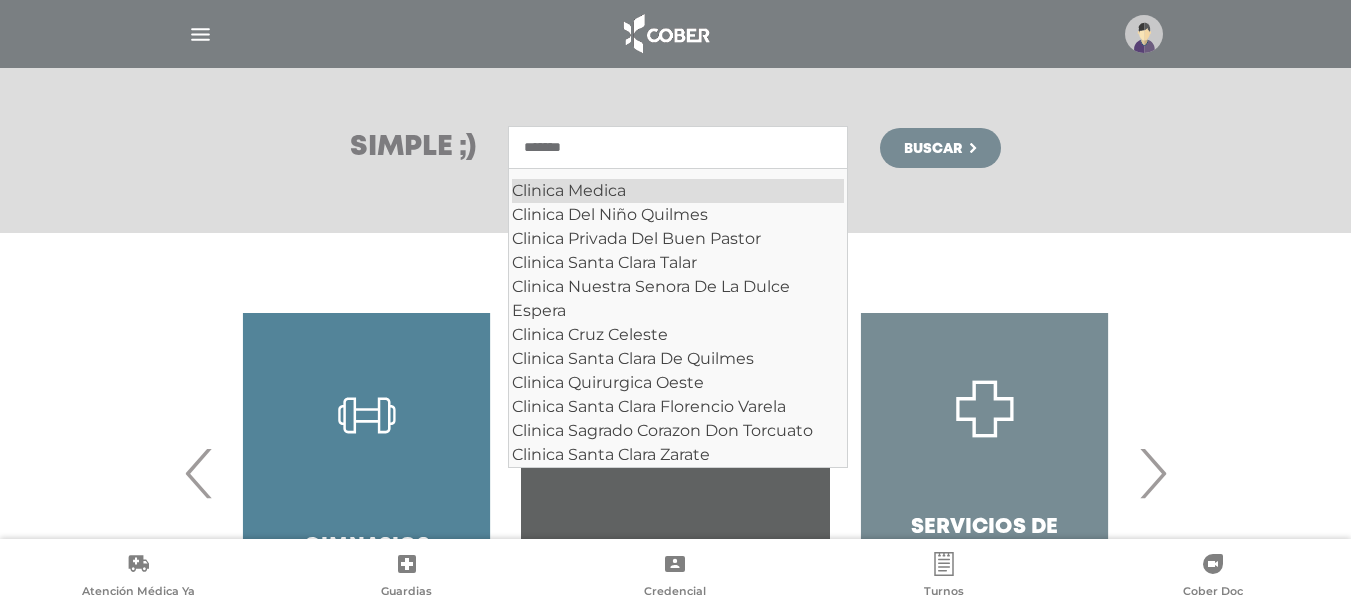 click on "Clinica Medica" at bounding box center [678, 191] 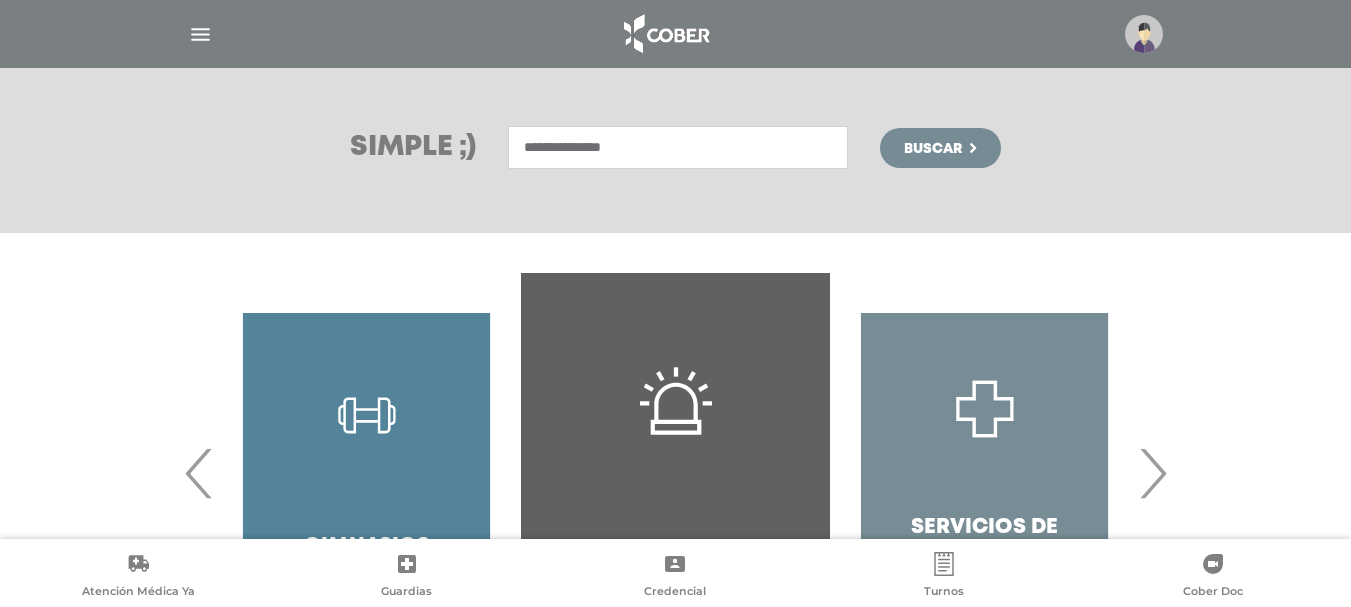 type on "**********" 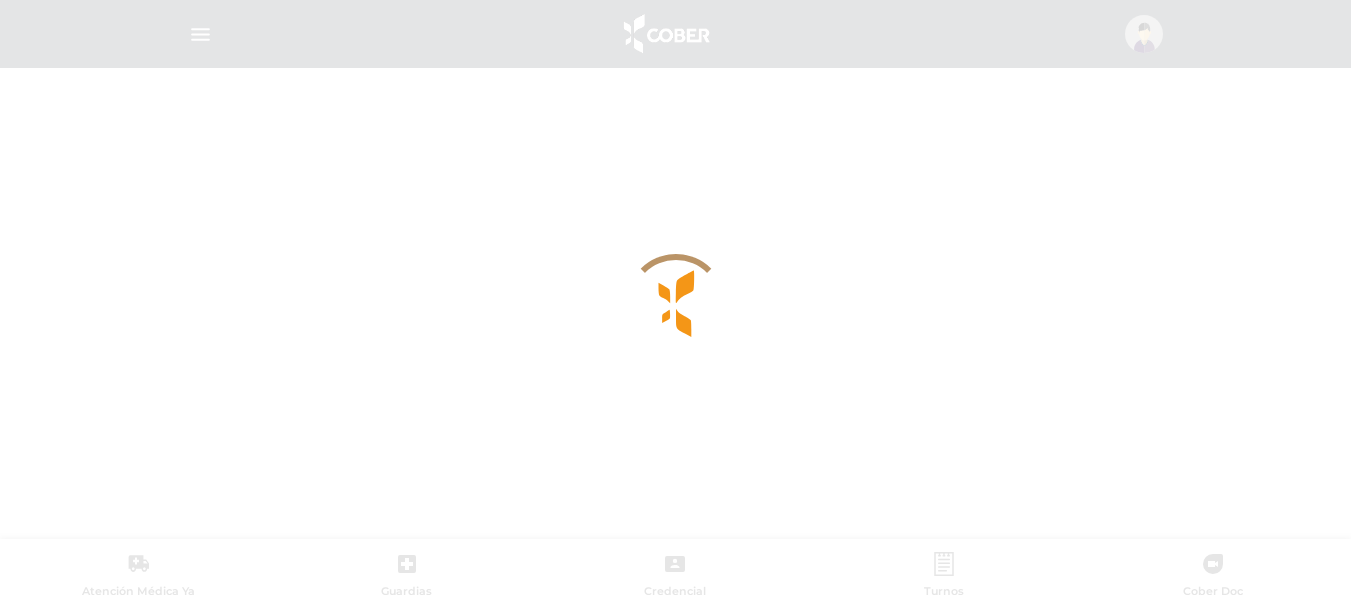 scroll, scrollTop: 0, scrollLeft: 0, axis: both 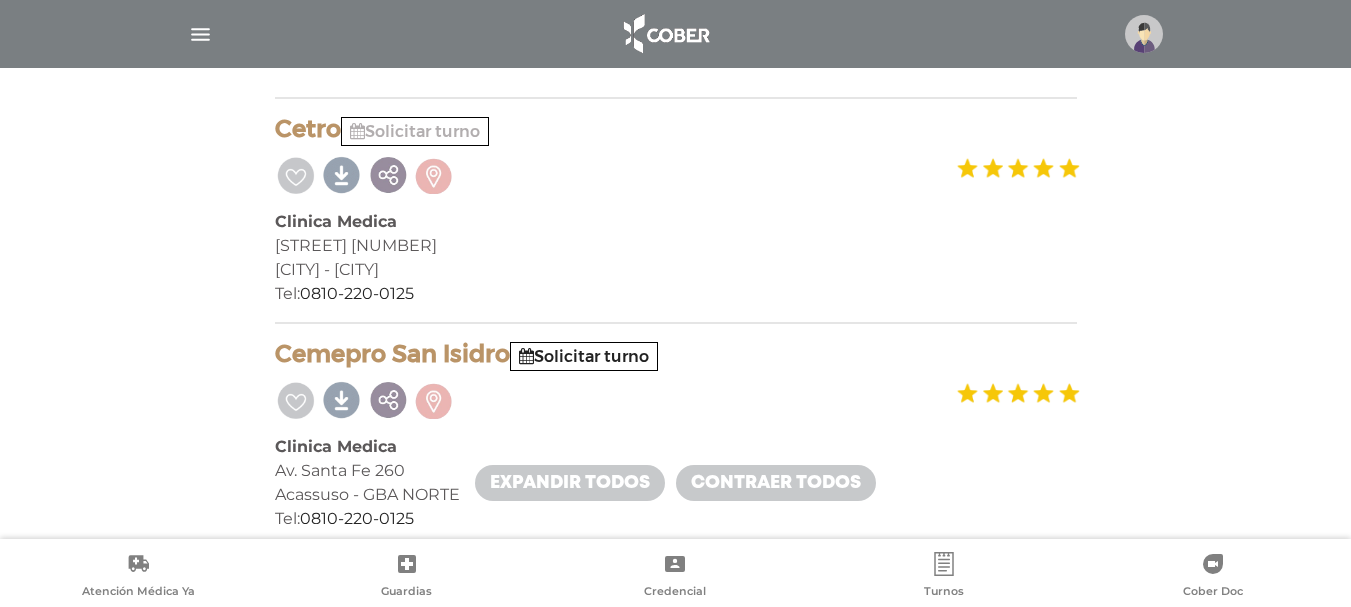 click on "Solicitar turno" at bounding box center [415, 131] 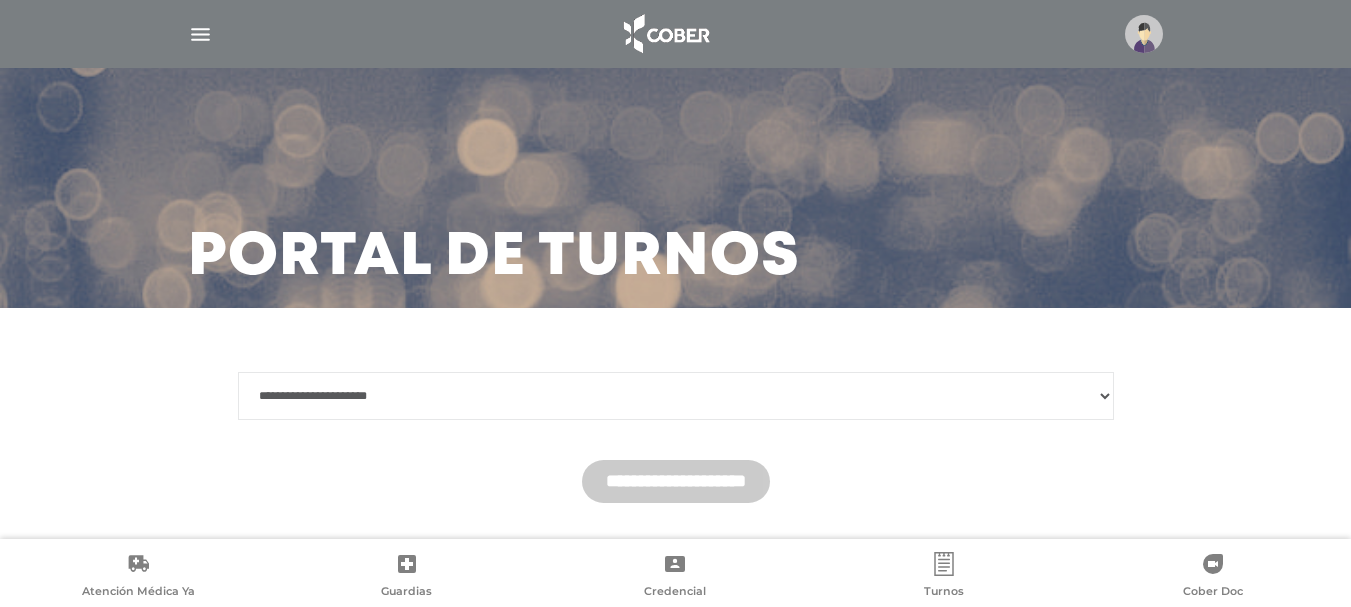 scroll, scrollTop: 0, scrollLeft: 0, axis: both 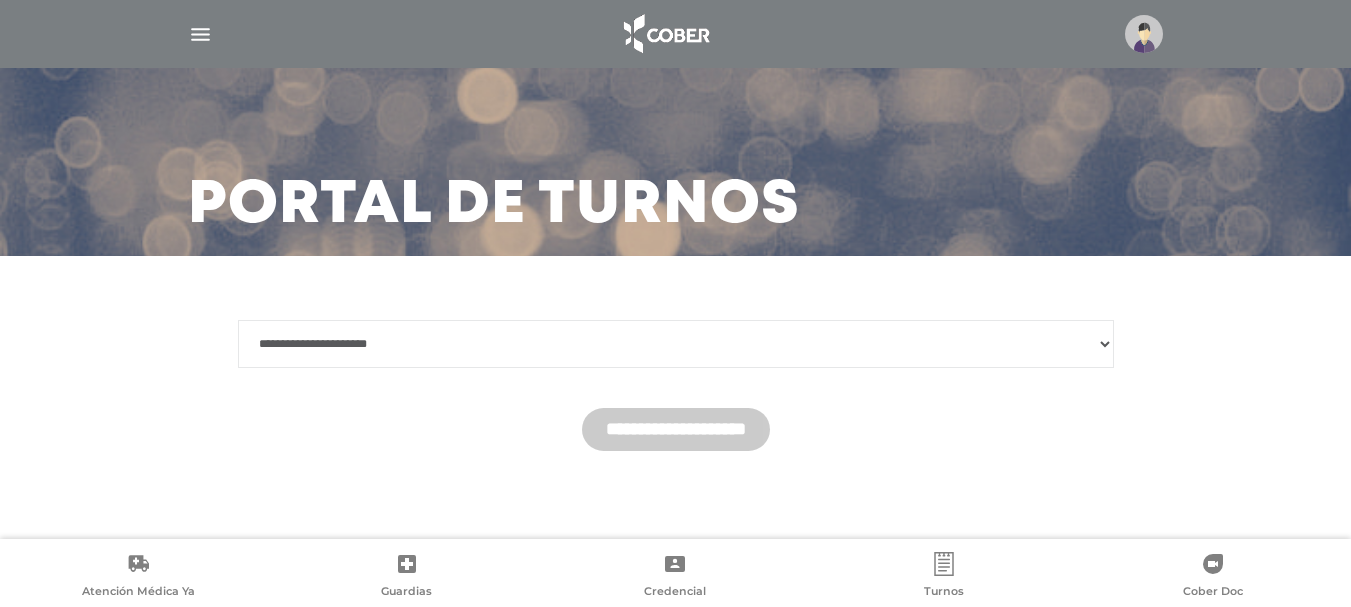 click on "**********" at bounding box center [676, 344] 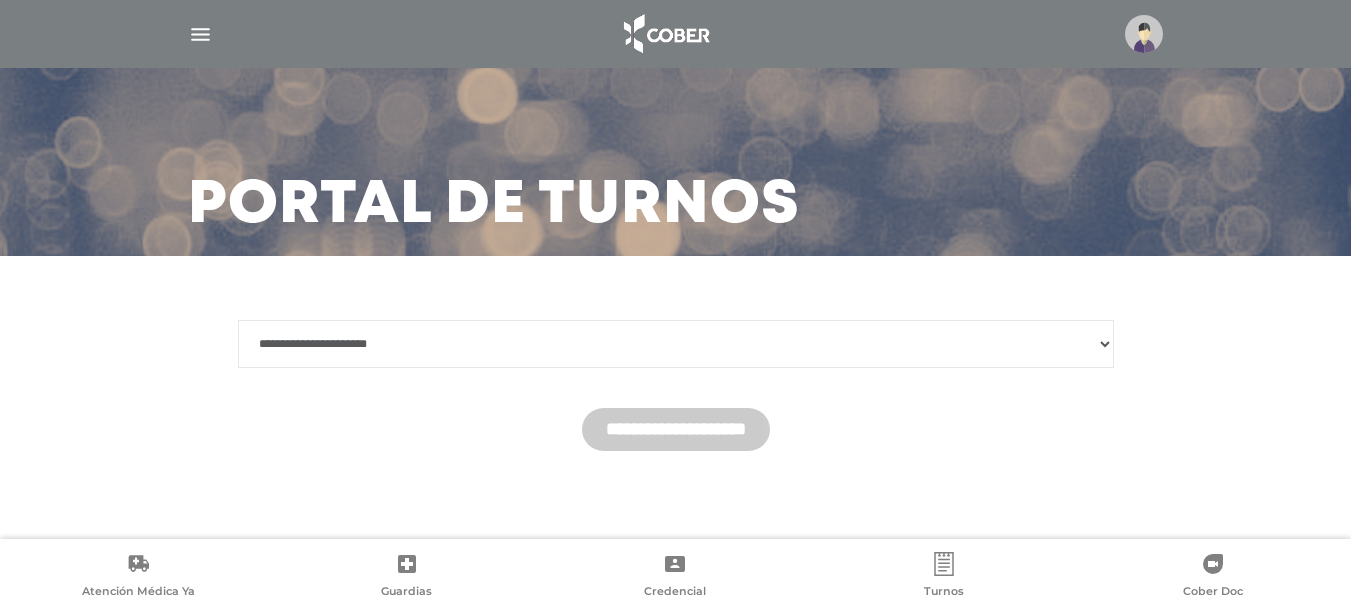 select on "*******" 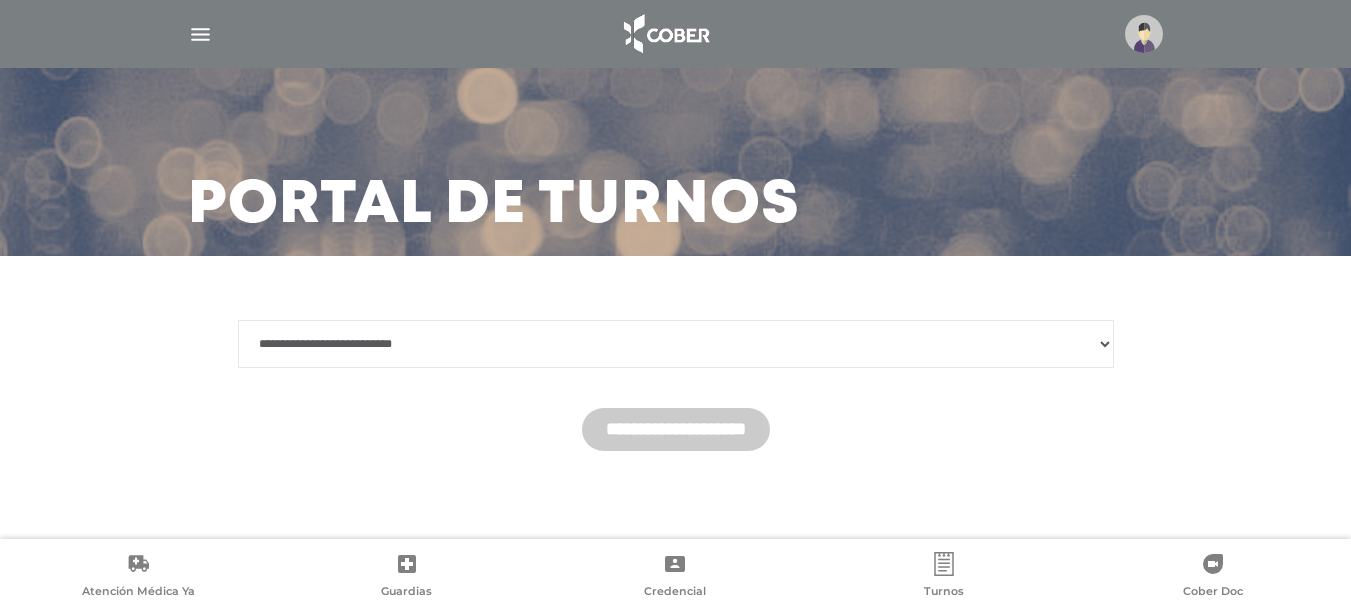 click on "**********" at bounding box center [676, 344] 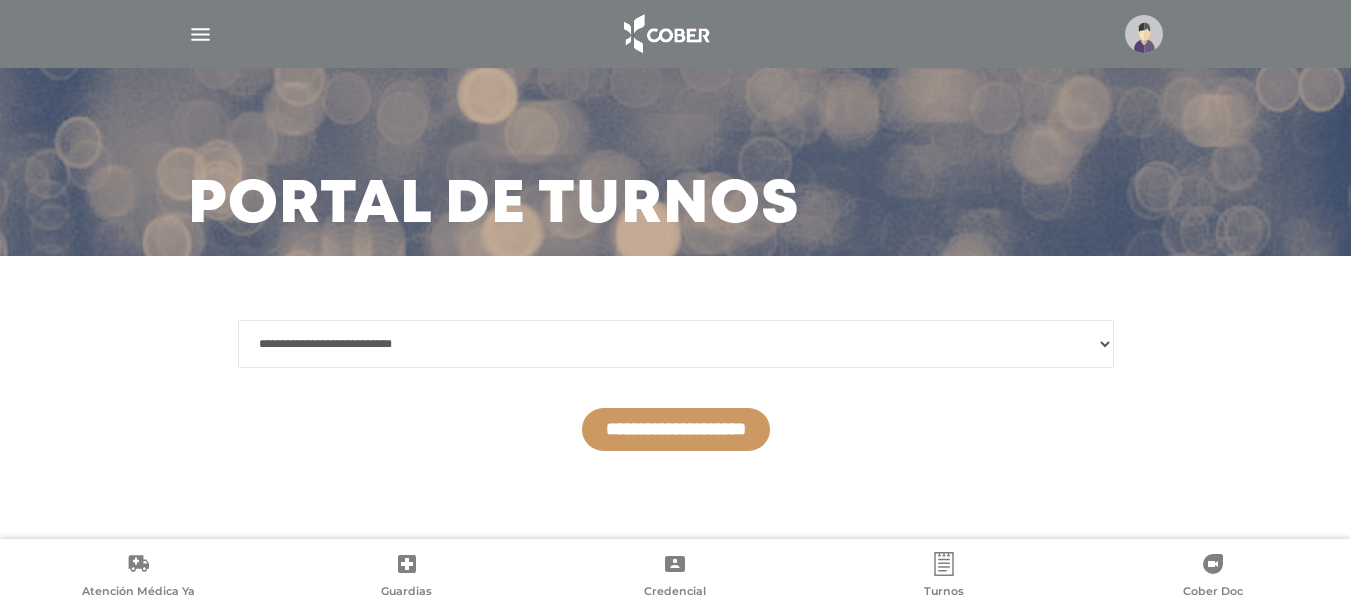 click on "**********" at bounding box center [676, 429] 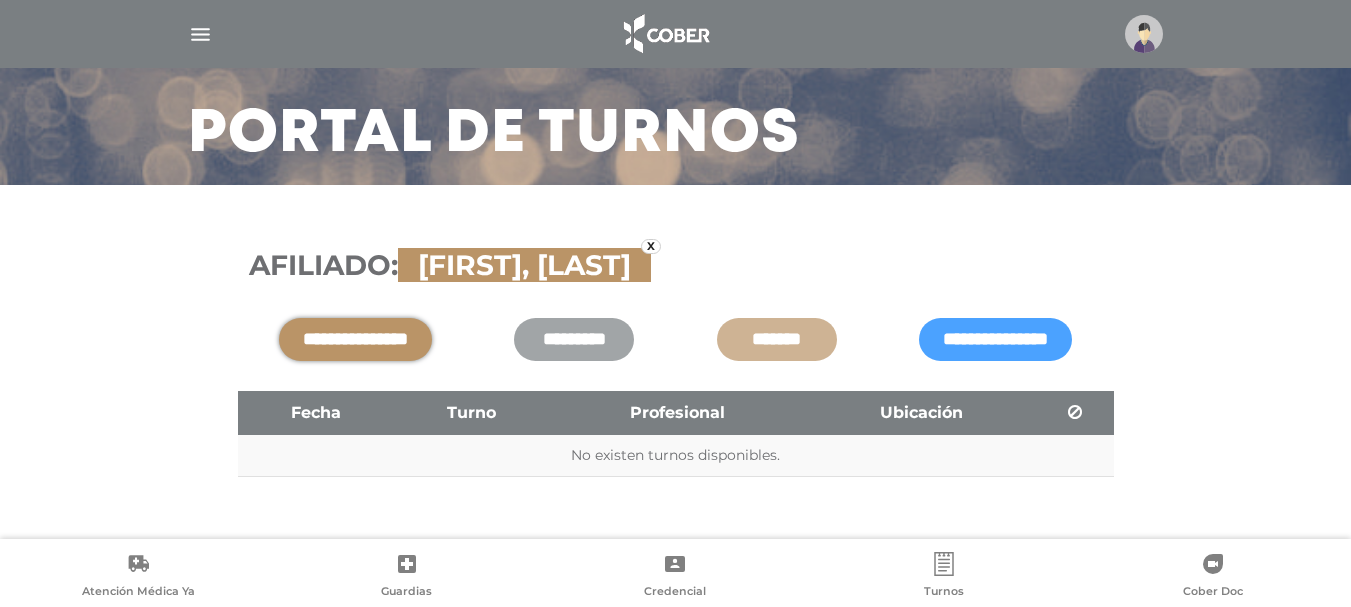 scroll, scrollTop: 149, scrollLeft: 0, axis: vertical 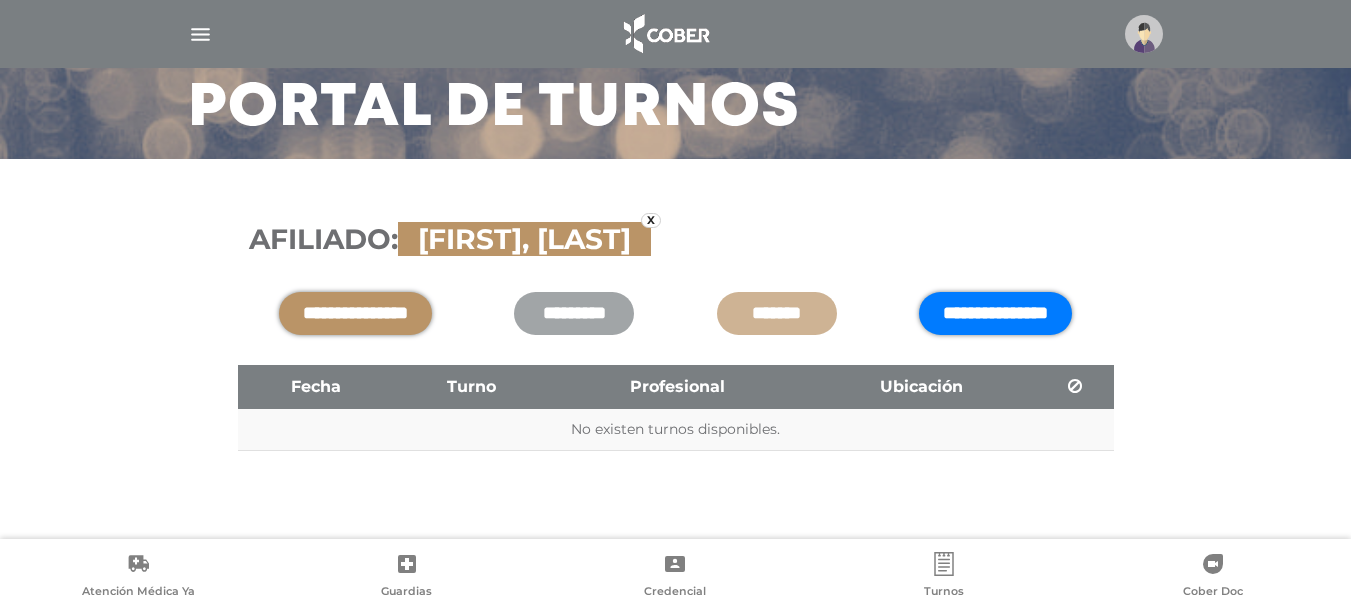 click on "**********" at bounding box center [995, 313] 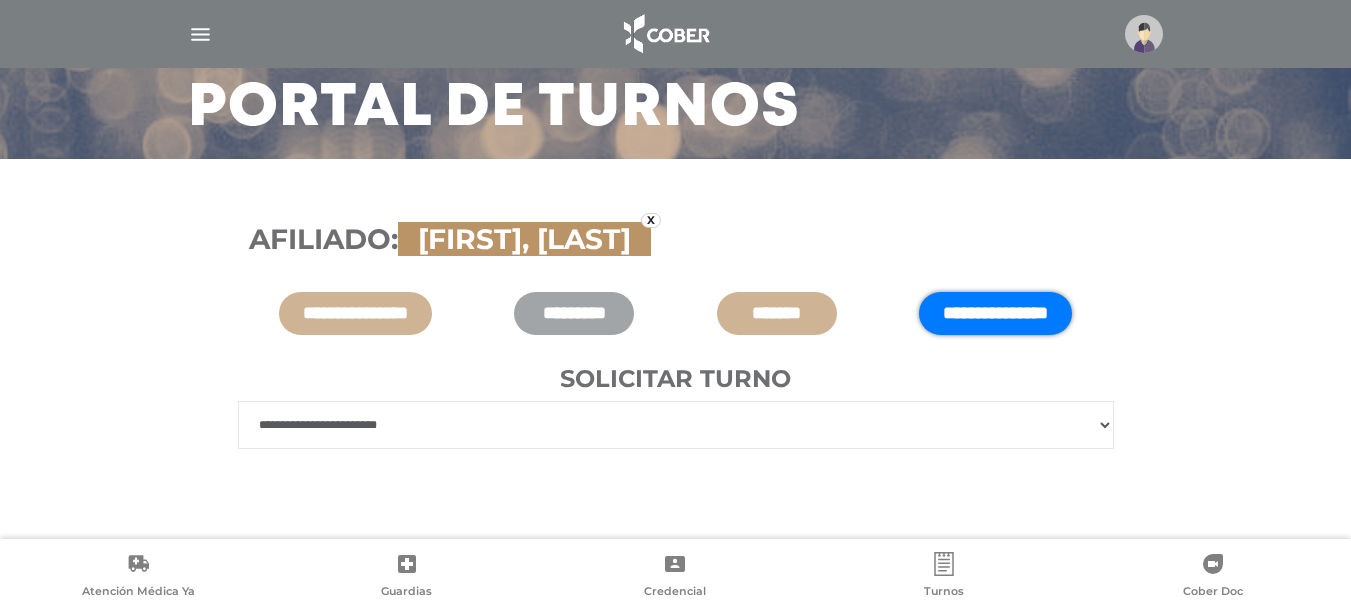 click on "**********" at bounding box center (676, 425) 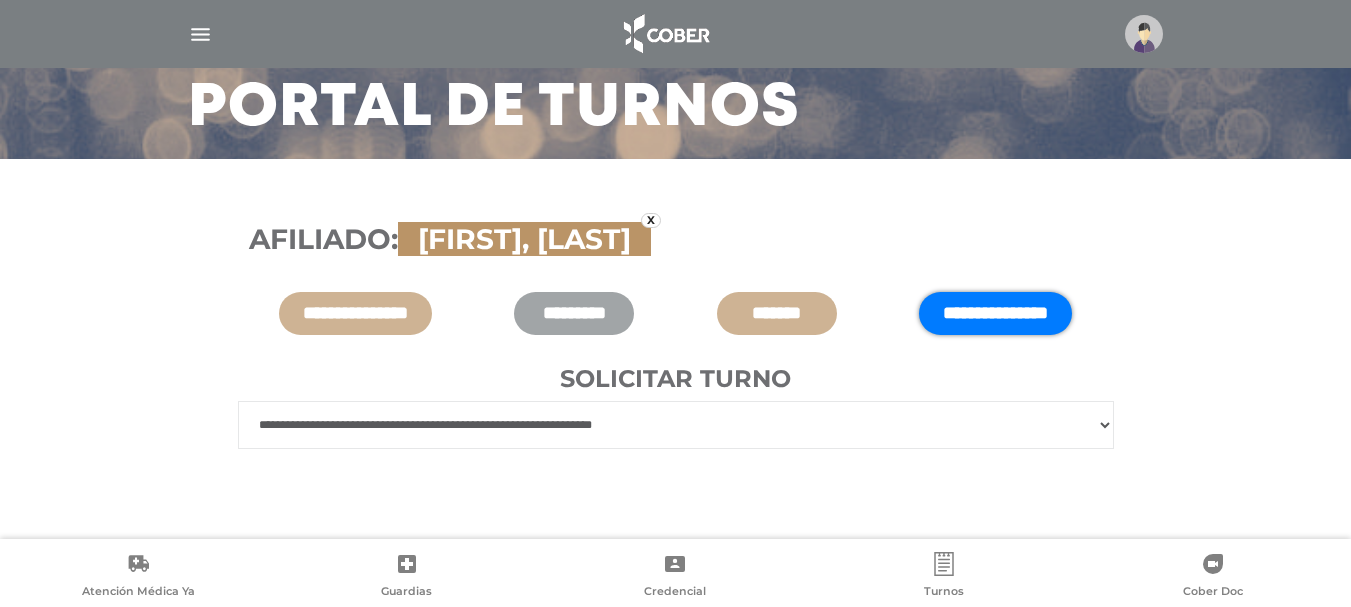 click on "**********" at bounding box center (676, 425) 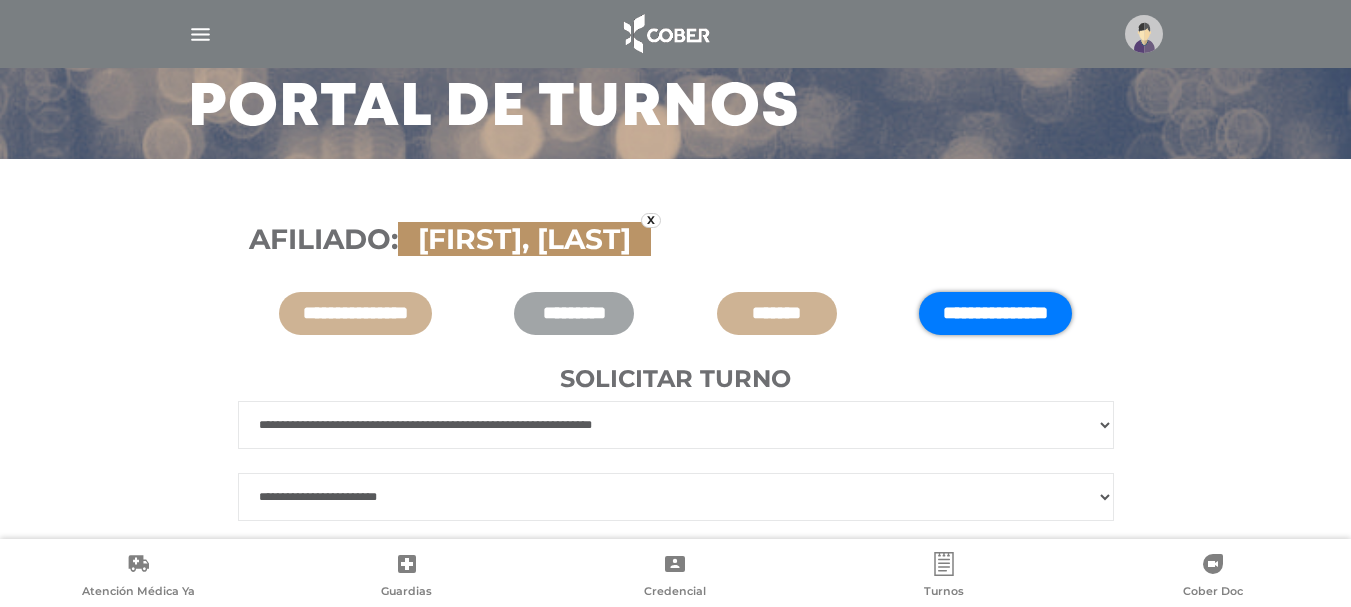 click on "**********" at bounding box center (676, 425) 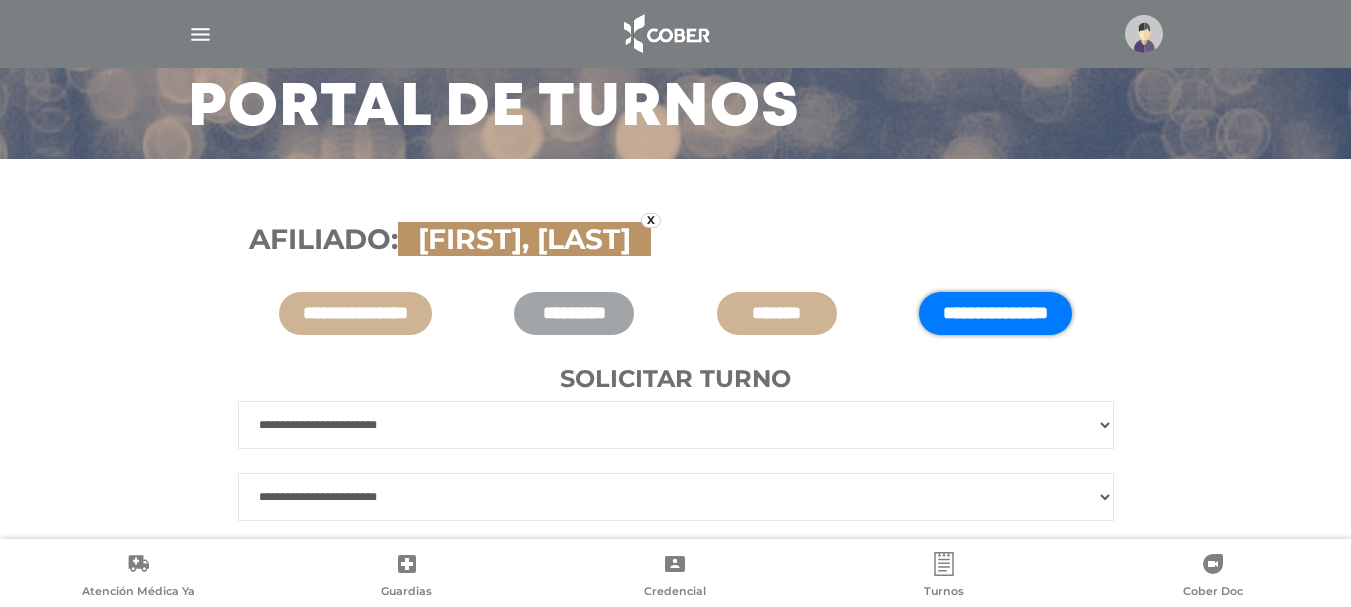 click on "**********" at bounding box center [676, 425] 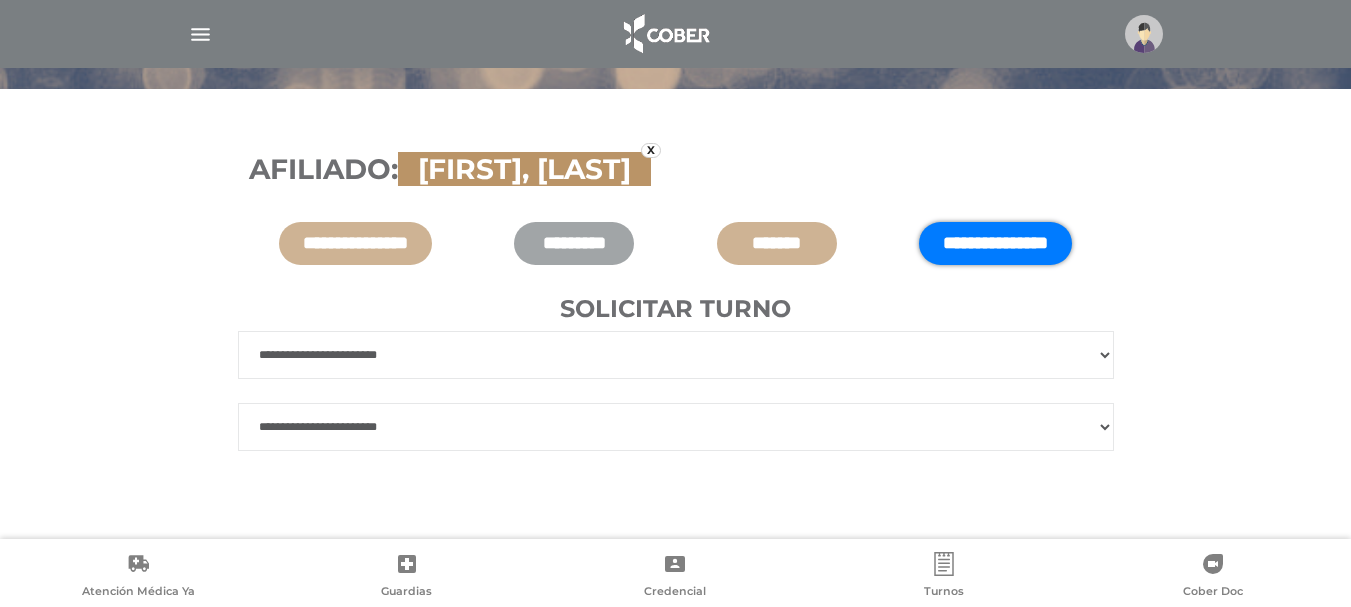 click on "**********" at bounding box center [676, 355] 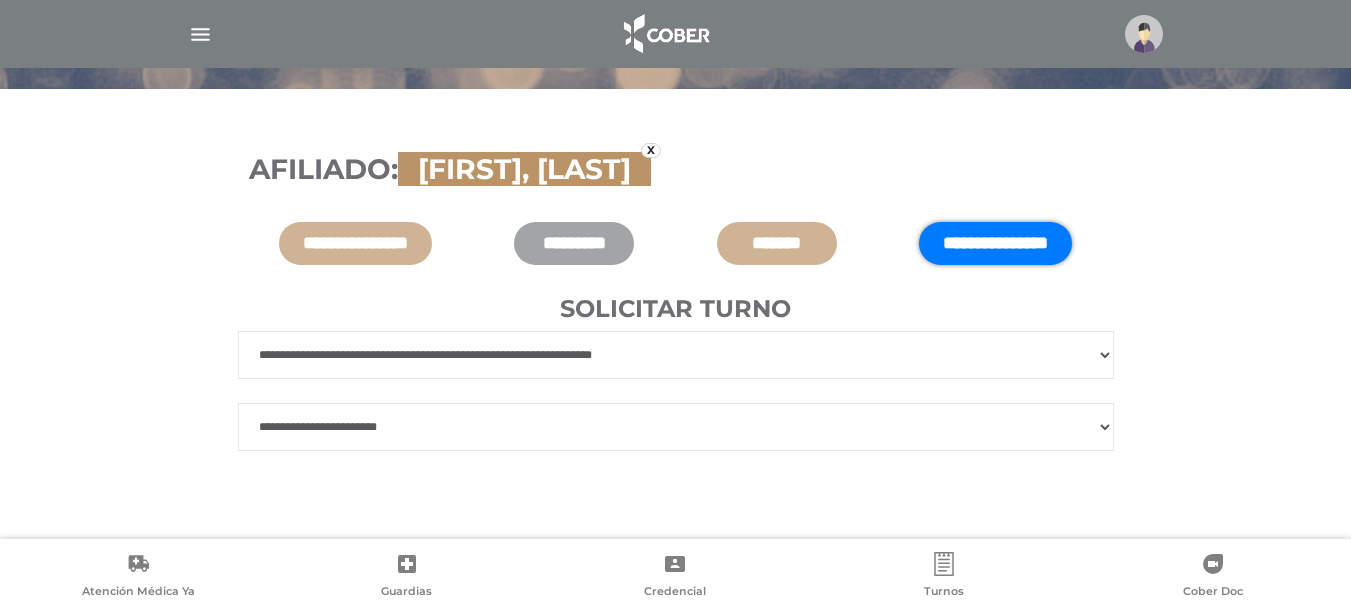 click on "**********" at bounding box center [676, 355] 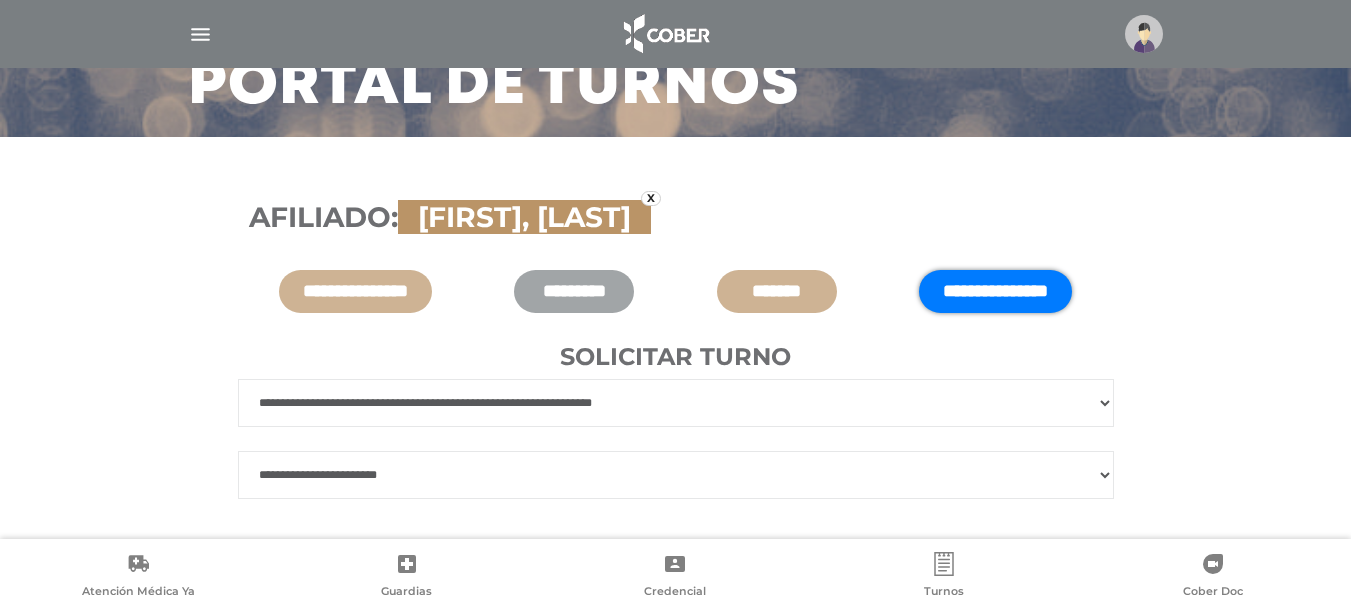 scroll, scrollTop: 219, scrollLeft: 0, axis: vertical 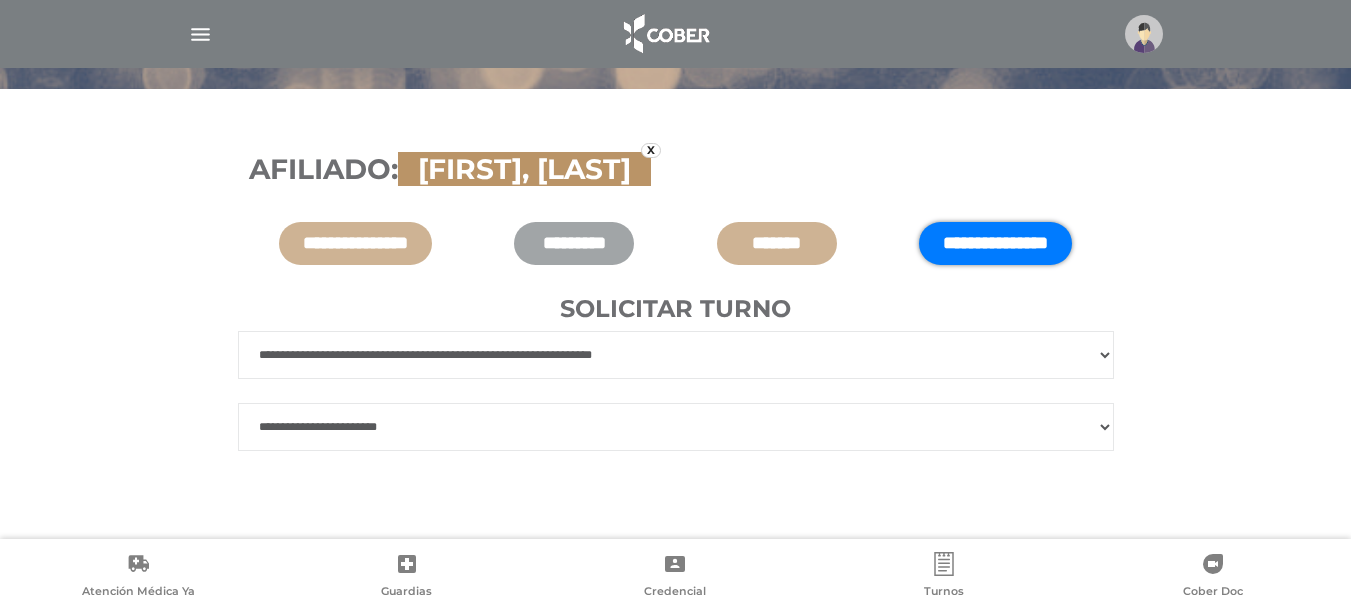 click on "**********" at bounding box center (676, 427) 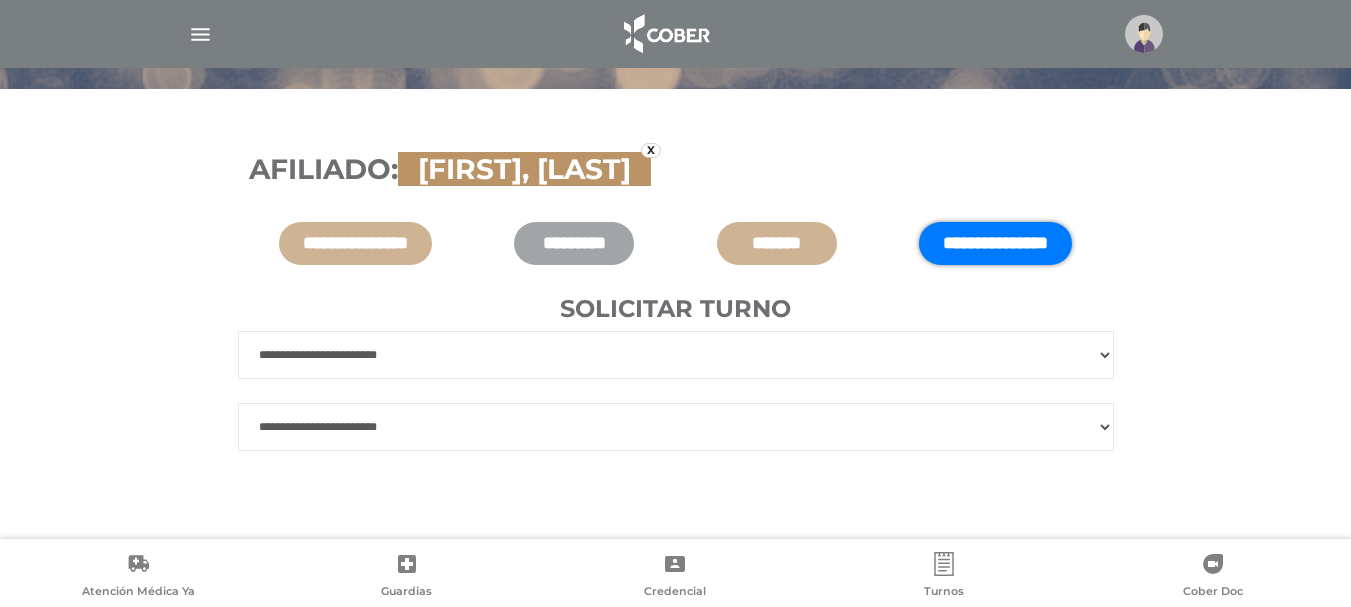 click on "**********" at bounding box center (676, 355) 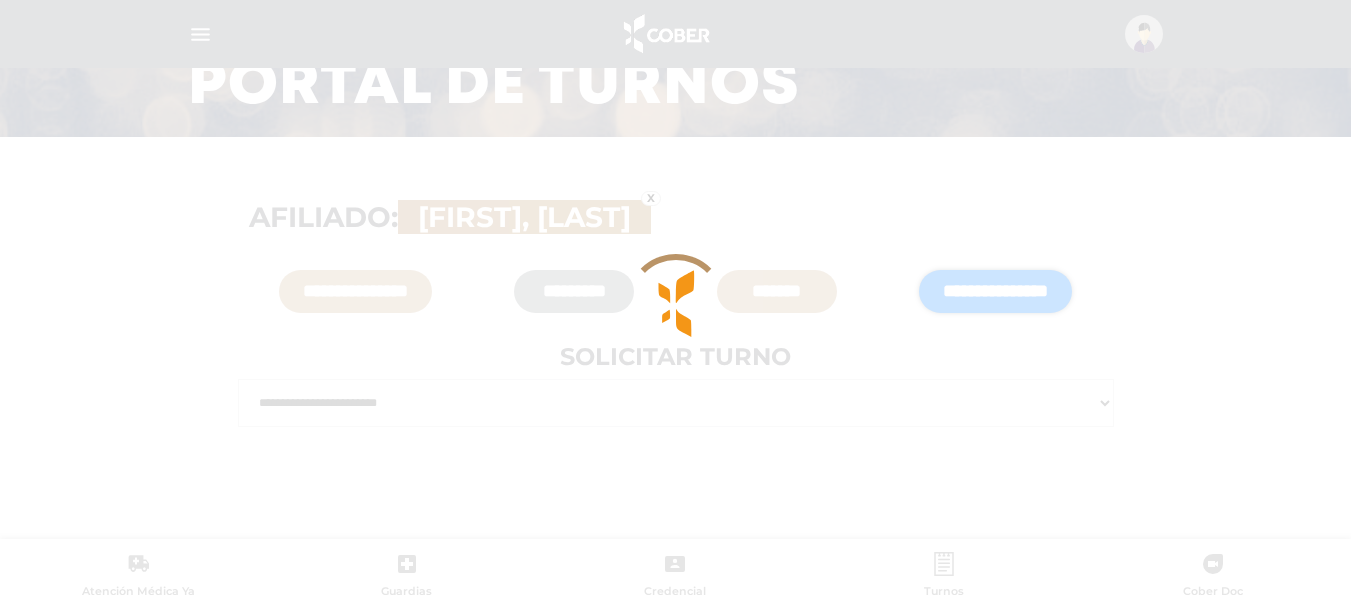 scroll, scrollTop: 219, scrollLeft: 0, axis: vertical 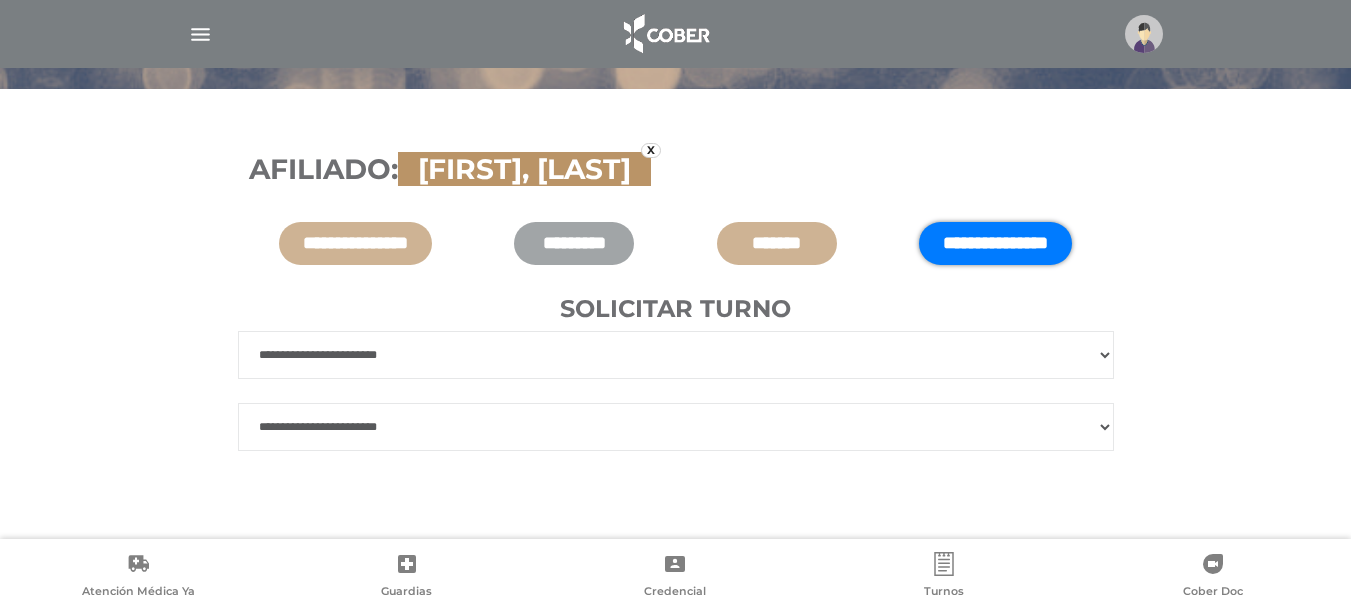 click on "**********" at bounding box center (676, 427) 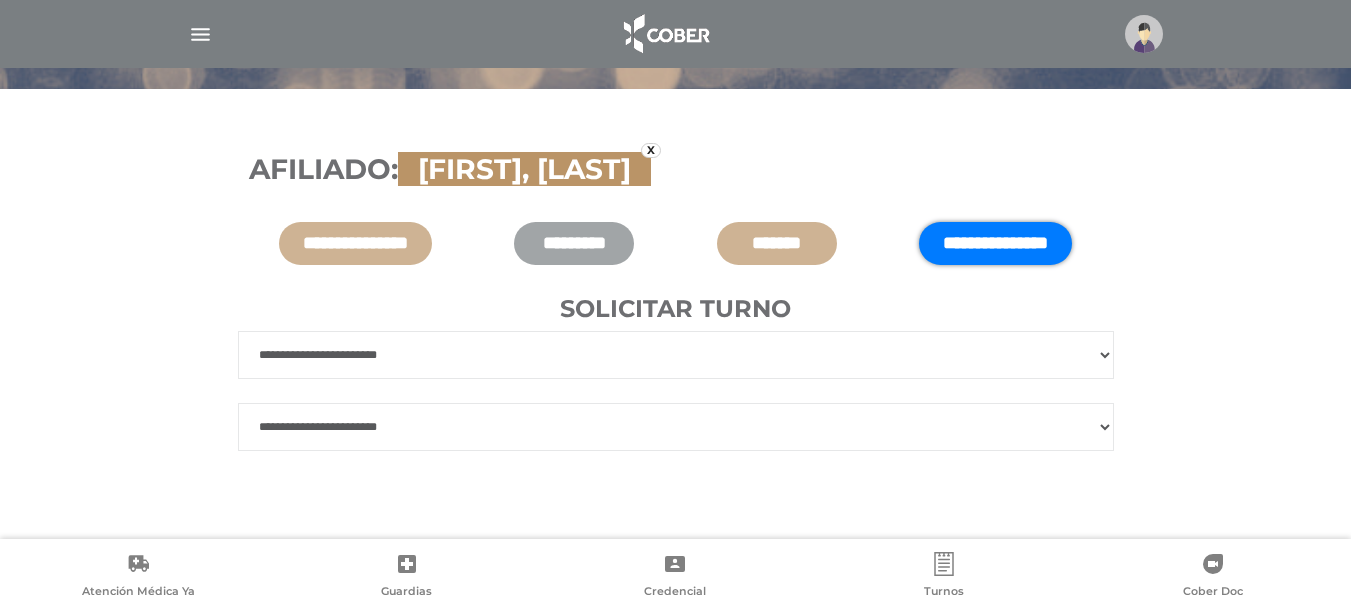 click on "**********" at bounding box center [676, 427] 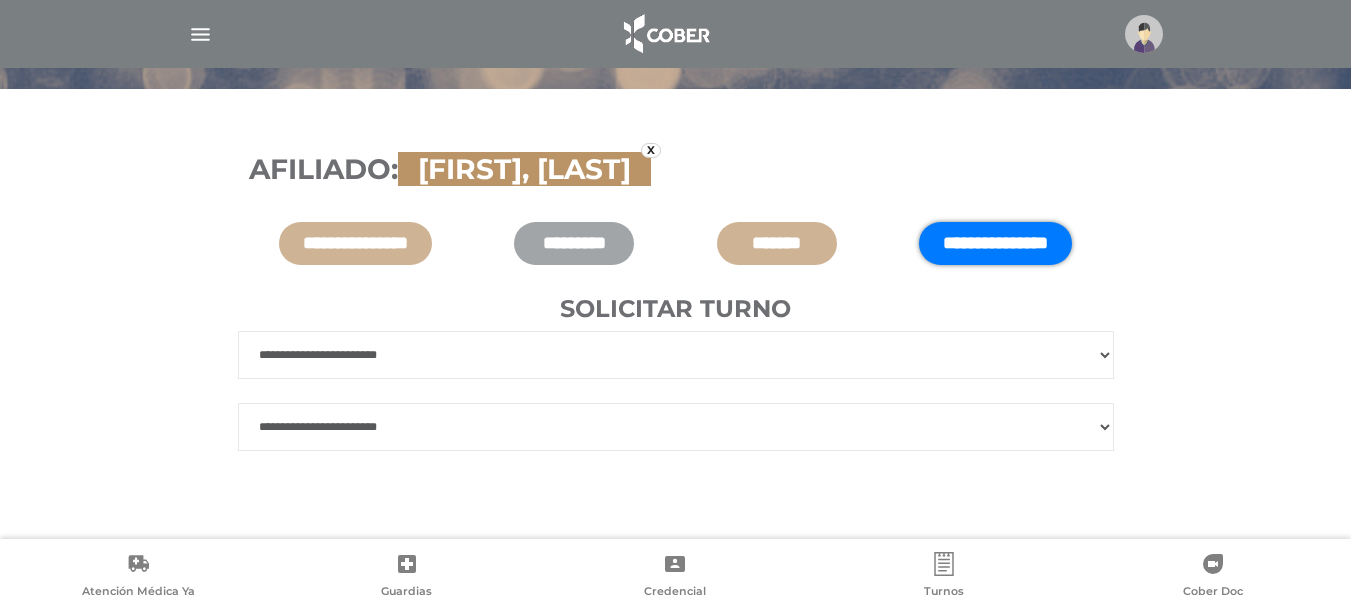 click on "**********" at bounding box center [676, 427] 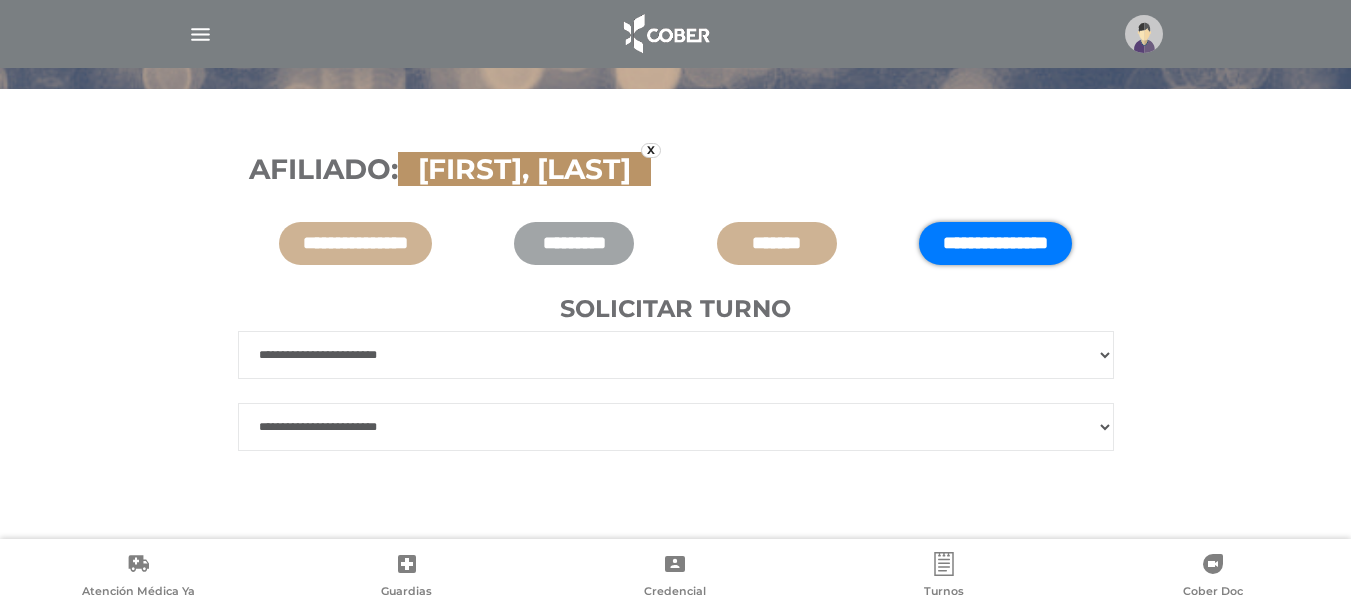click on "**********" at bounding box center (676, 355) 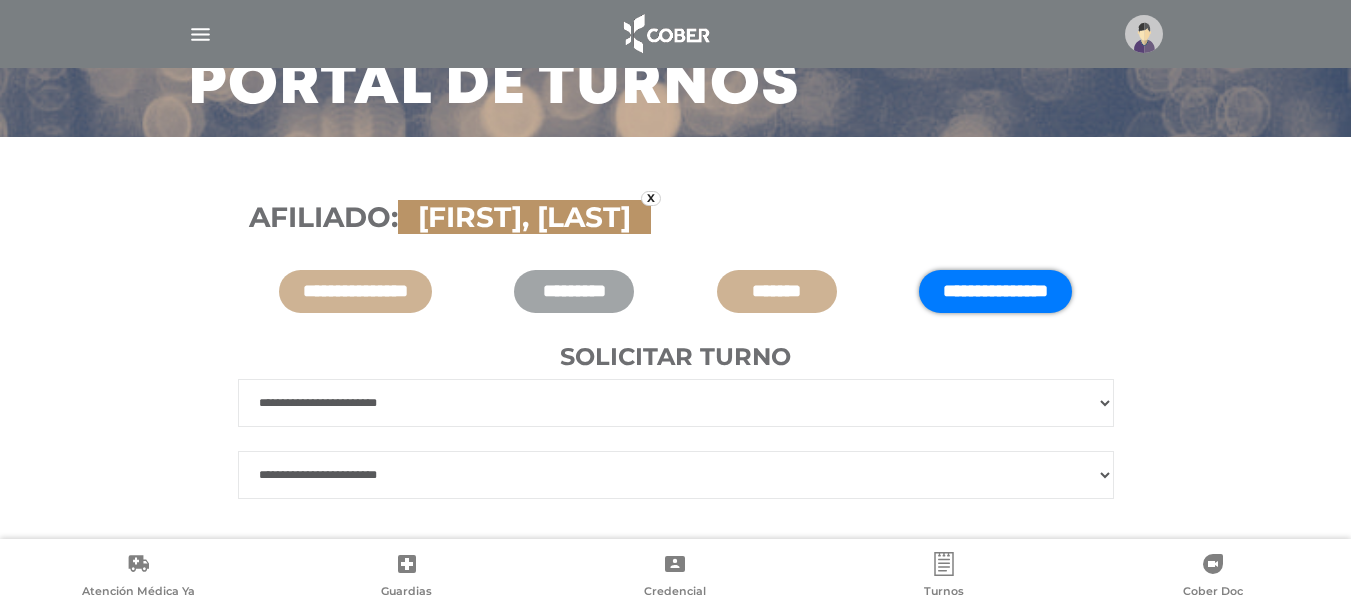 scroll, scrollTop: 219, scrollLeft: 0, axis: vertical 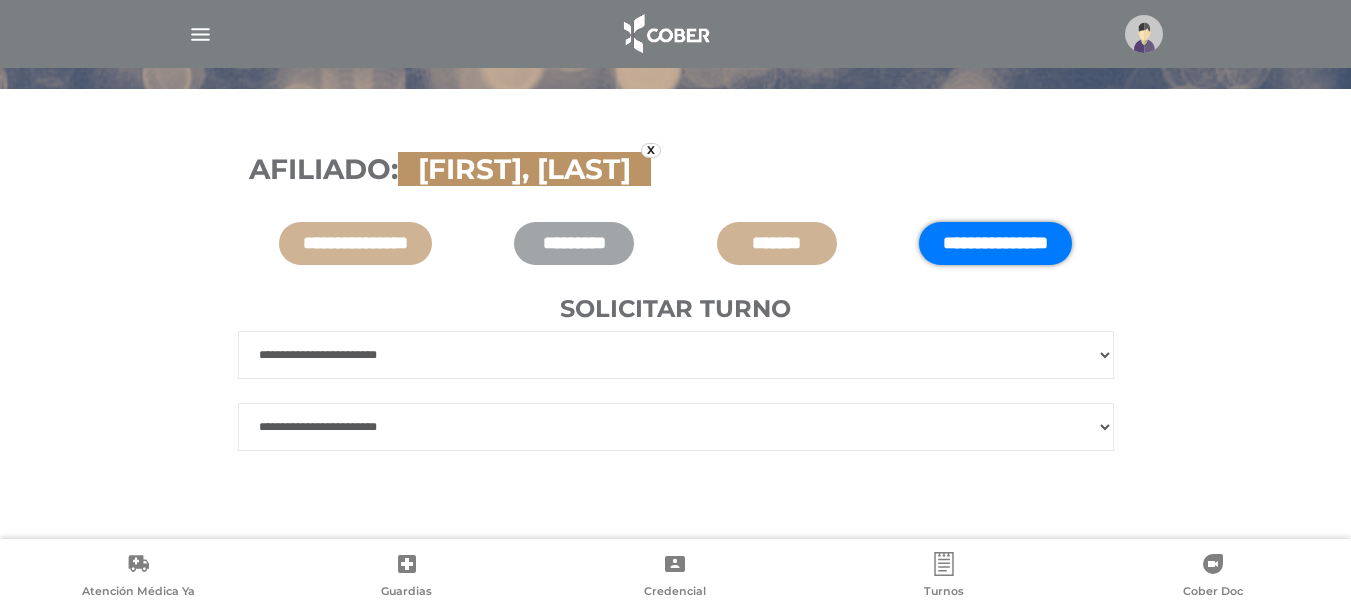 click on "**********" at bounding box center (676, 427) 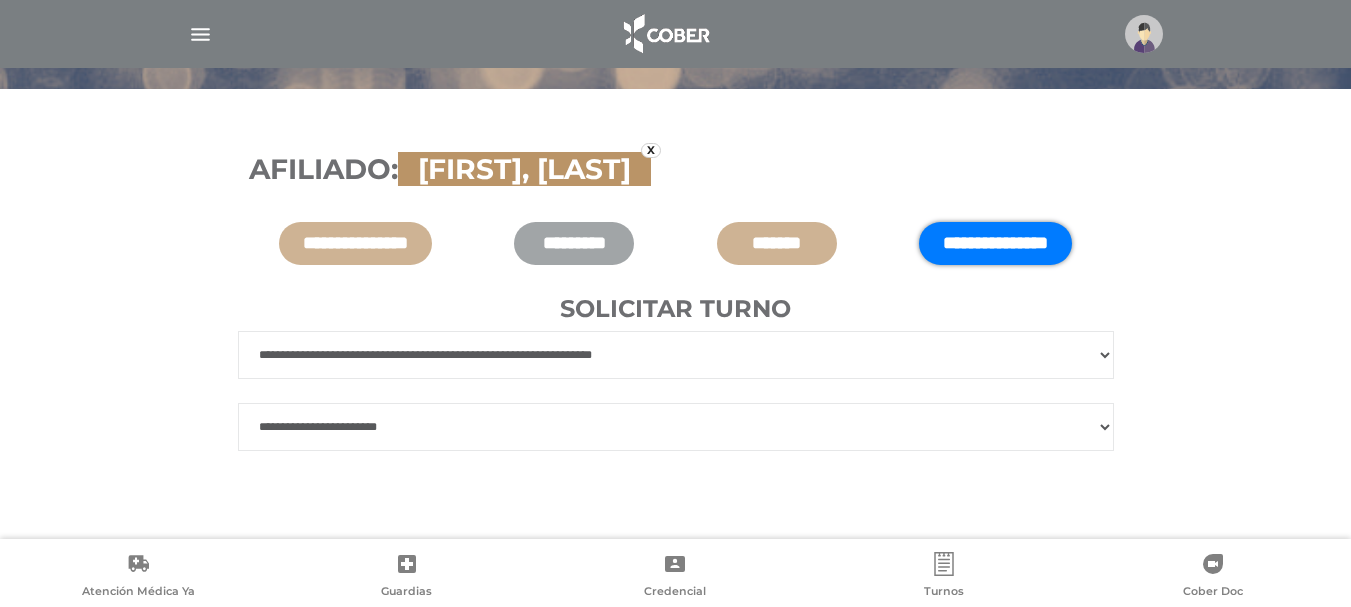 click on "**********" at bounding box center [676, 355] 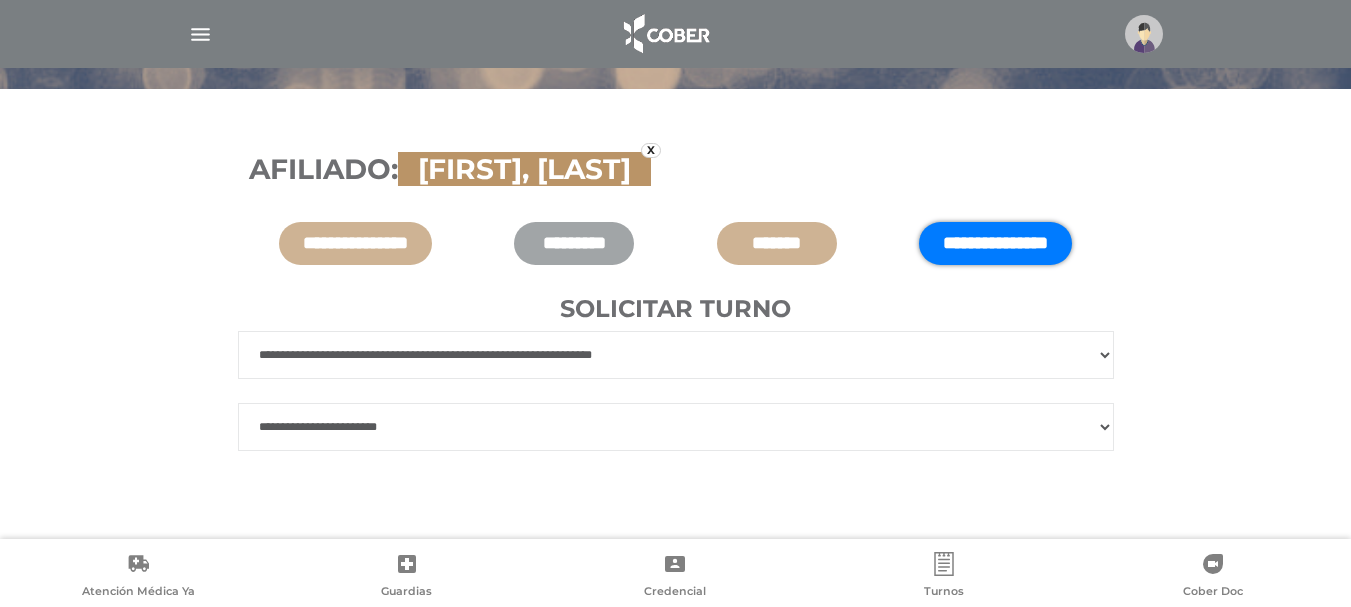 click on "**********" at bounding box center [676, 427] 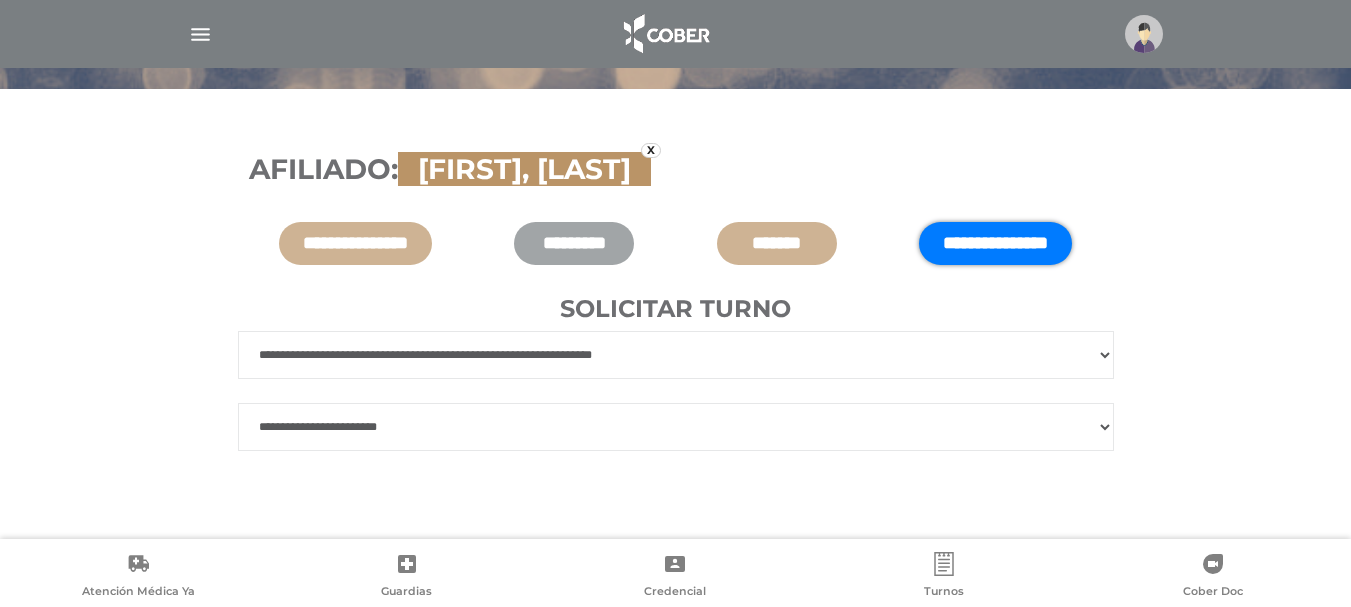 select on "******" 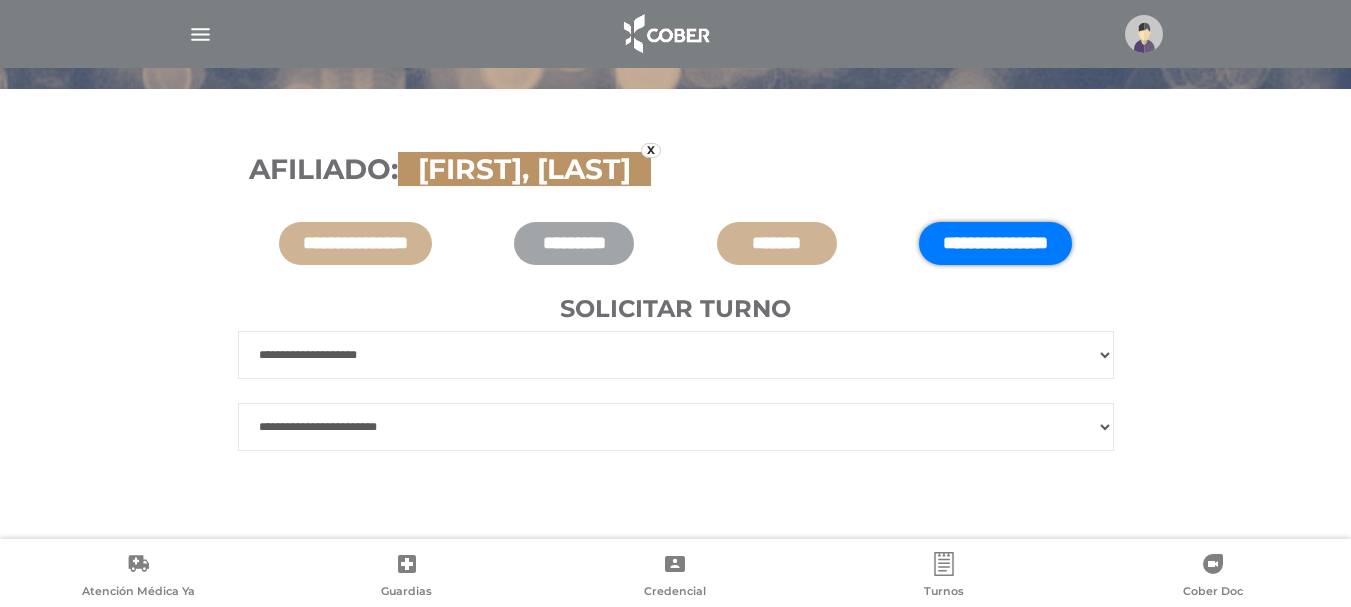 click on "**********" at bounding box center [676, 355] 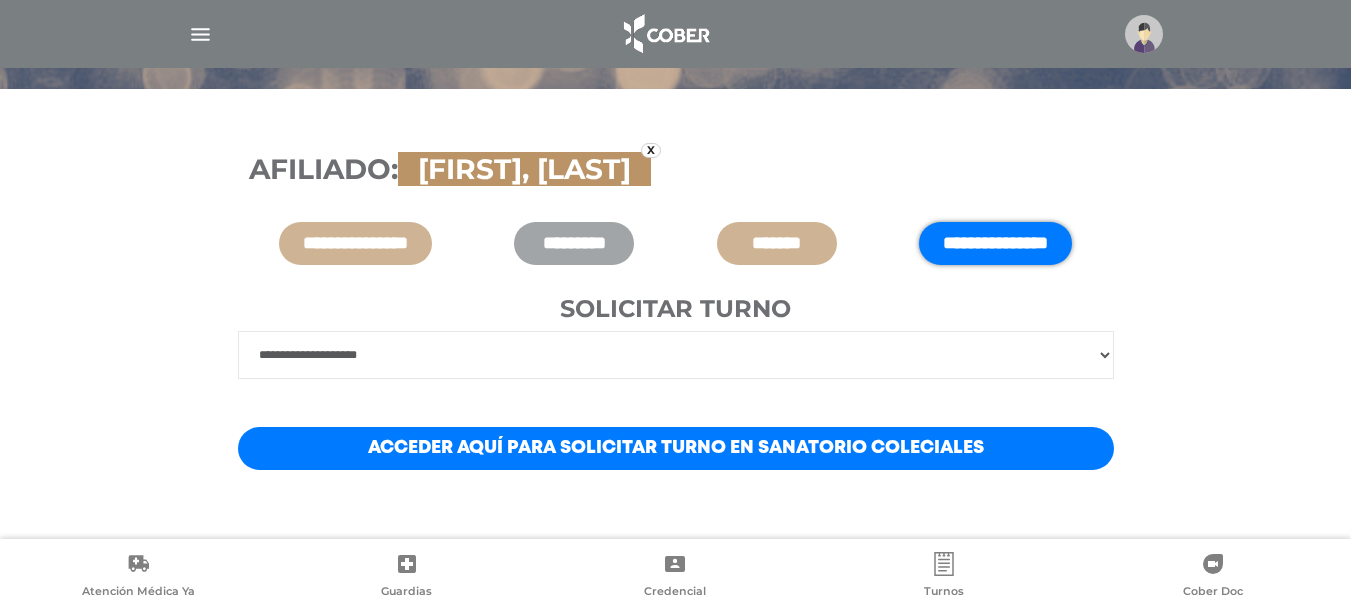 click on "Acceder aquí para solicitar turno en Sanatorio Coleciales" at bounding box center [676, 448] 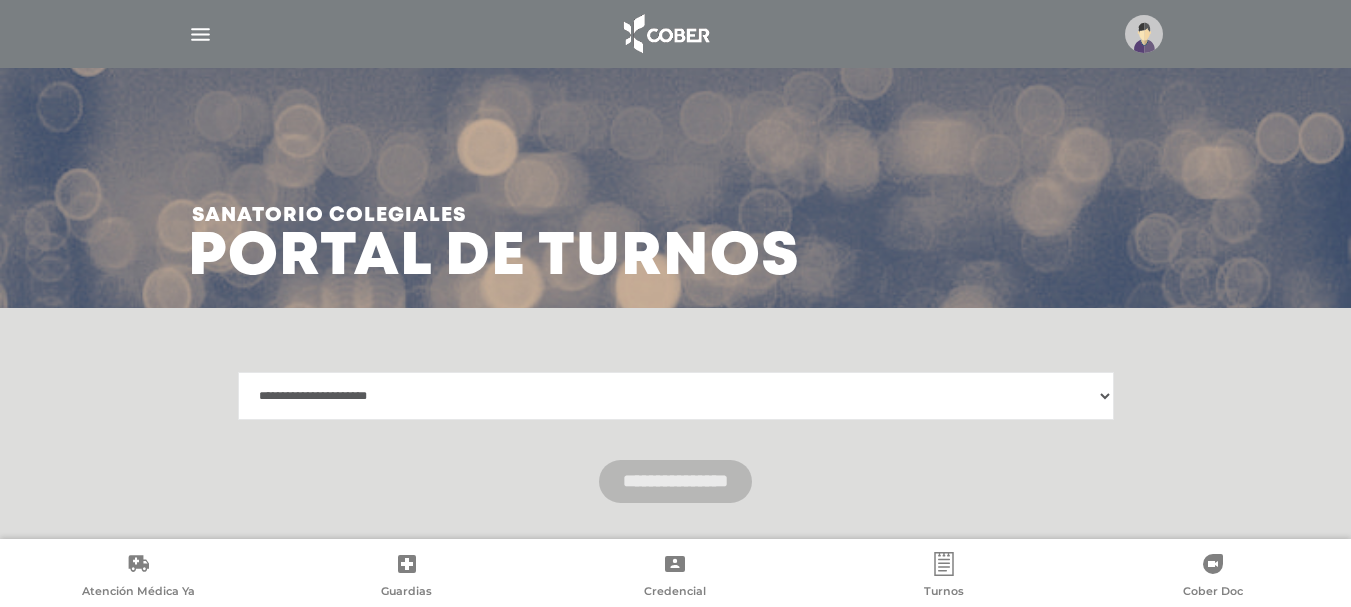 scroll, scrollTop: 0, scrollLeft: 0, axis: both 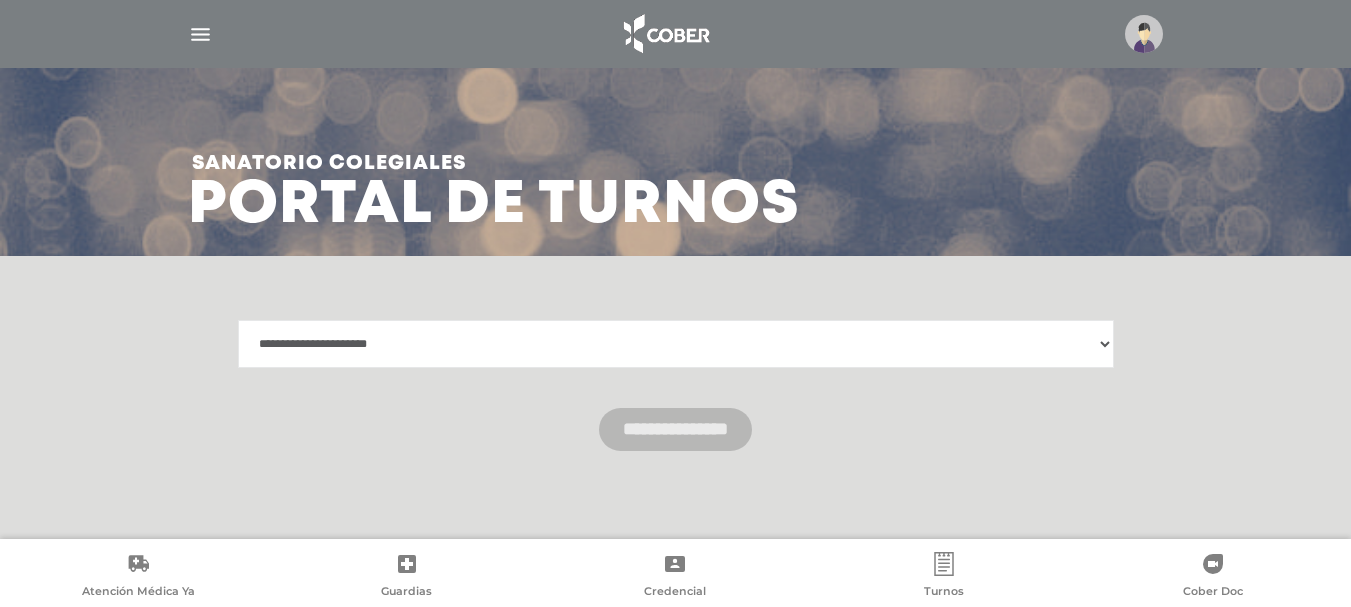 click on "**********" at bounding box center (676, 344) 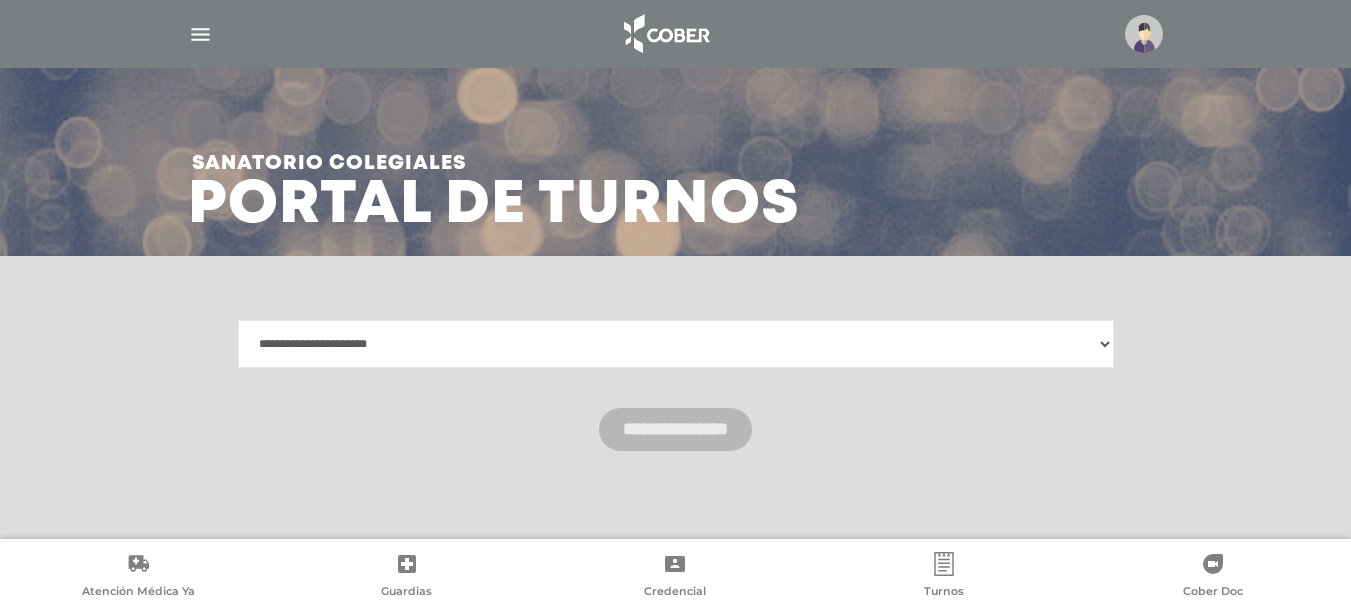 select on "**********" 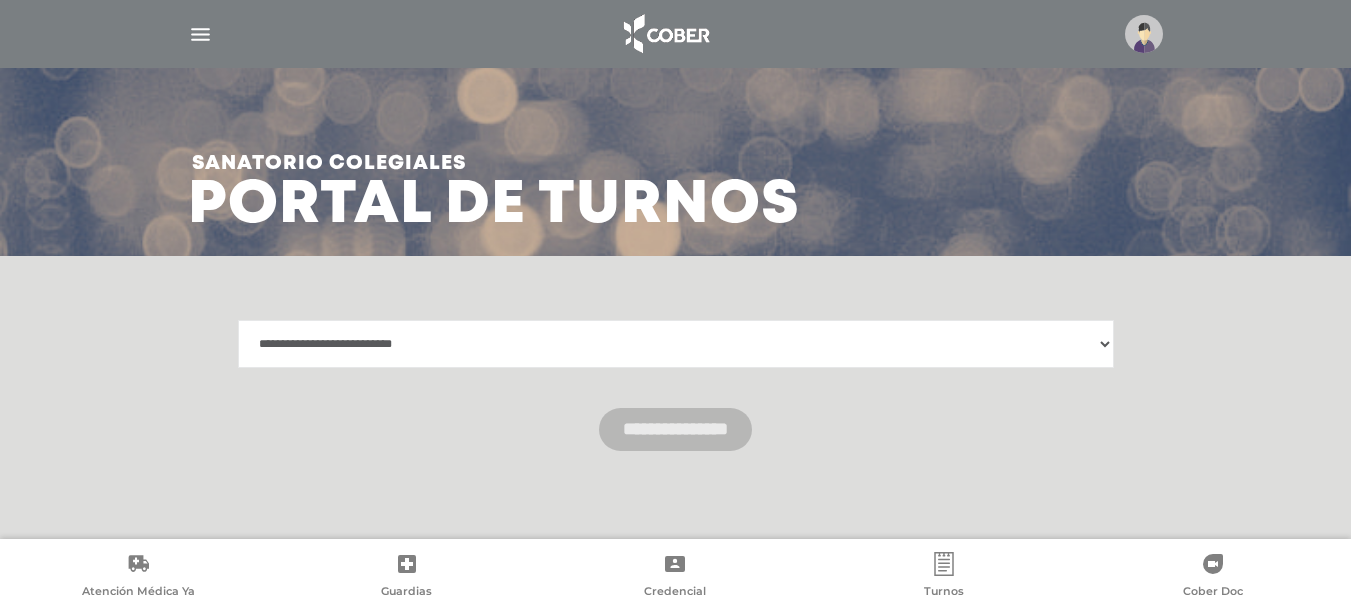 click on "**********" at bounding box center [676, 344] 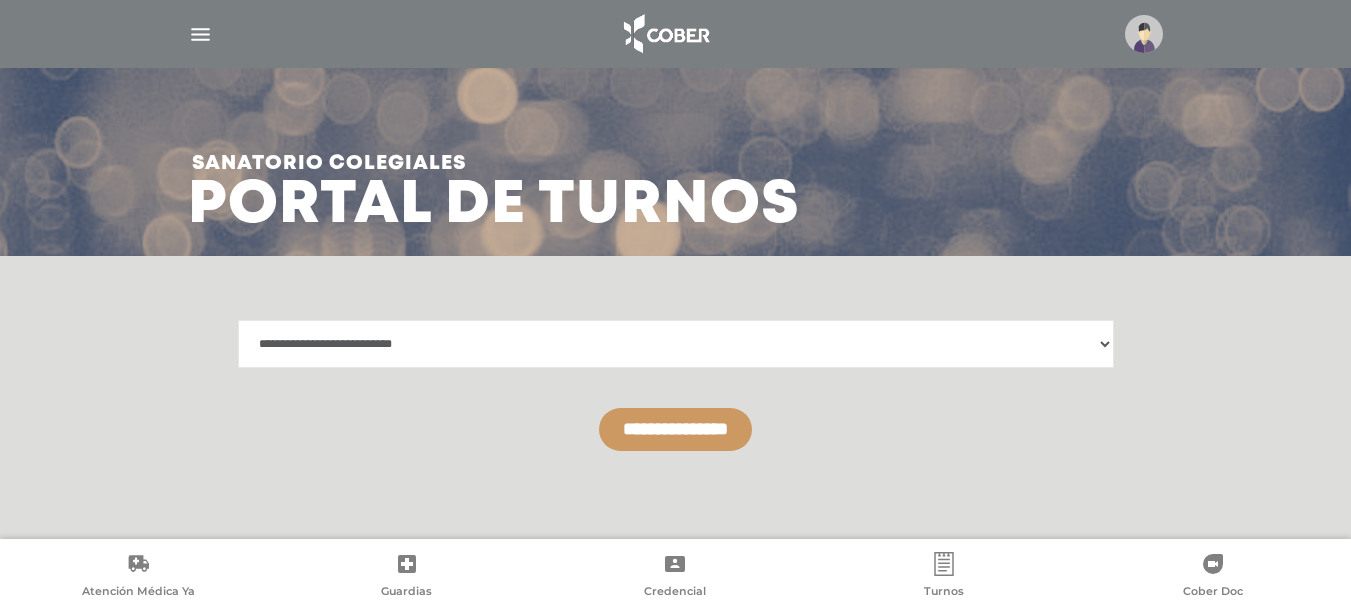 click on "**********" at bounding box center [675, 429] 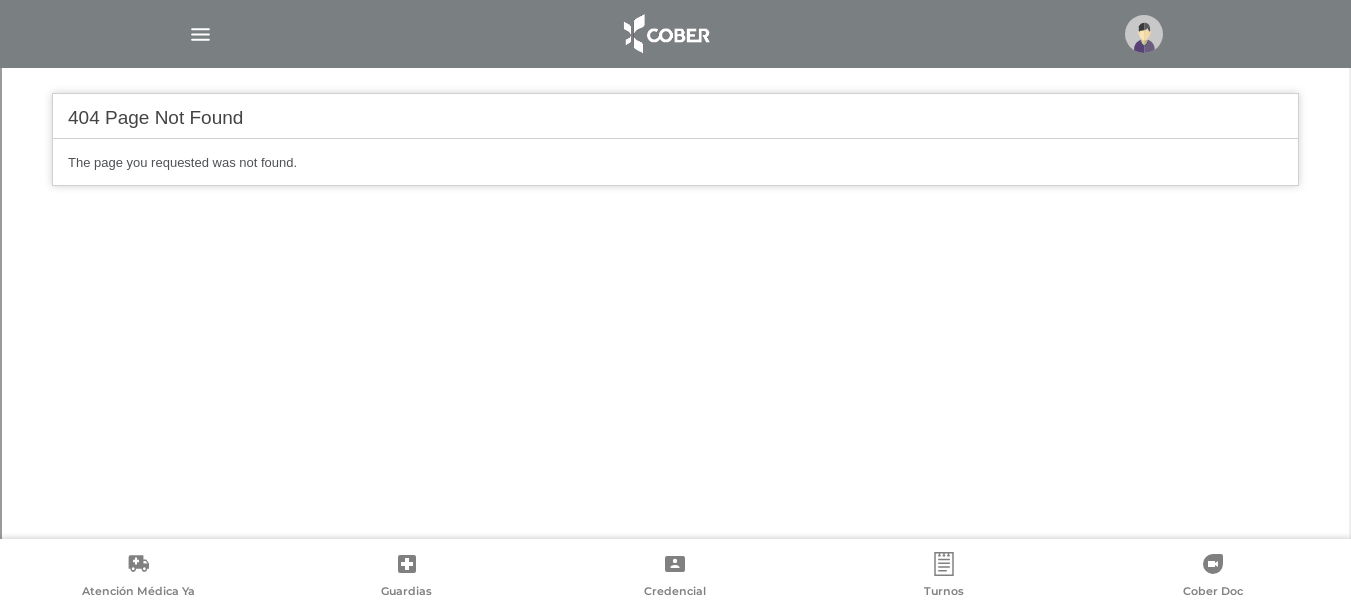 scroll, scrollTop: 541, scrollLeft: 0, axis: vertical 